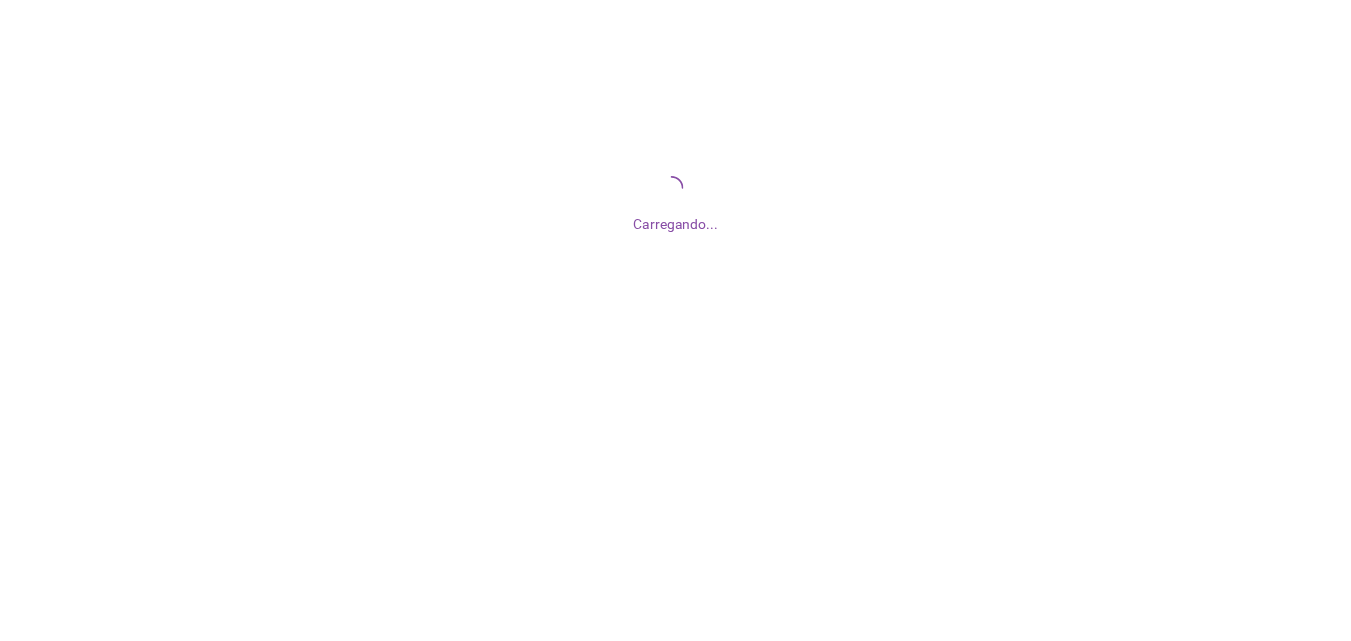 scroll, scrollTop: 0, scrollLeft: 0, axis: both 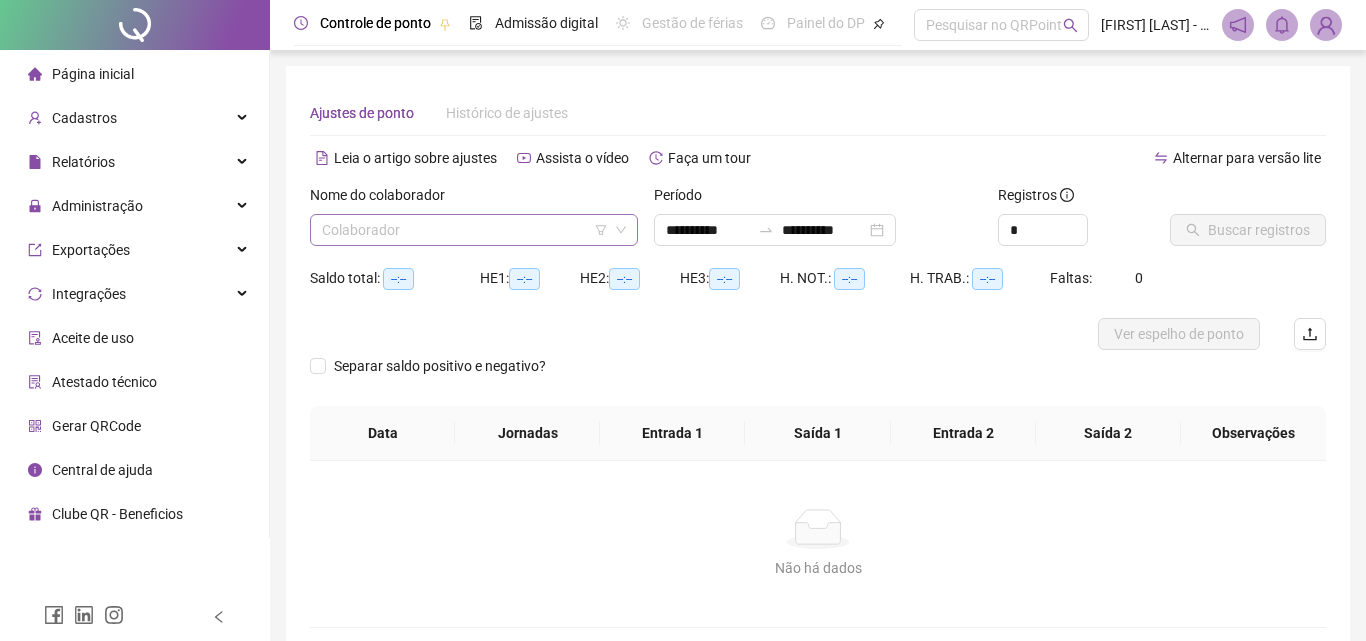 click at bounding box center [465, 230] 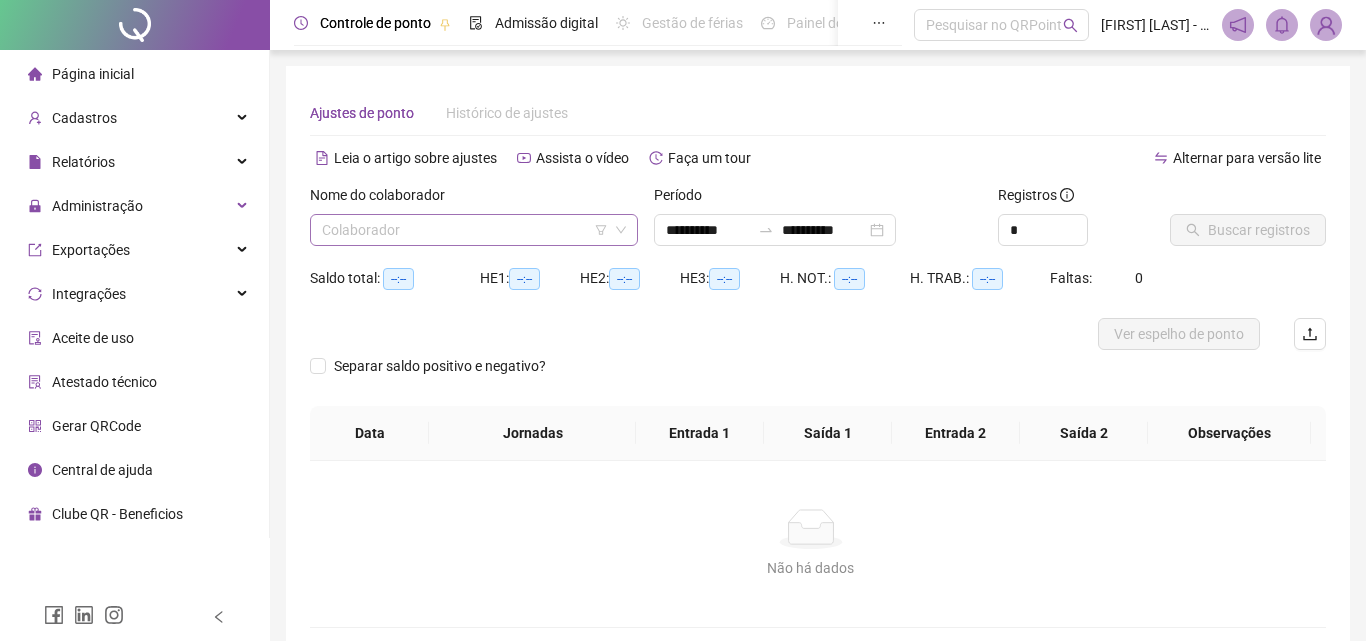 click 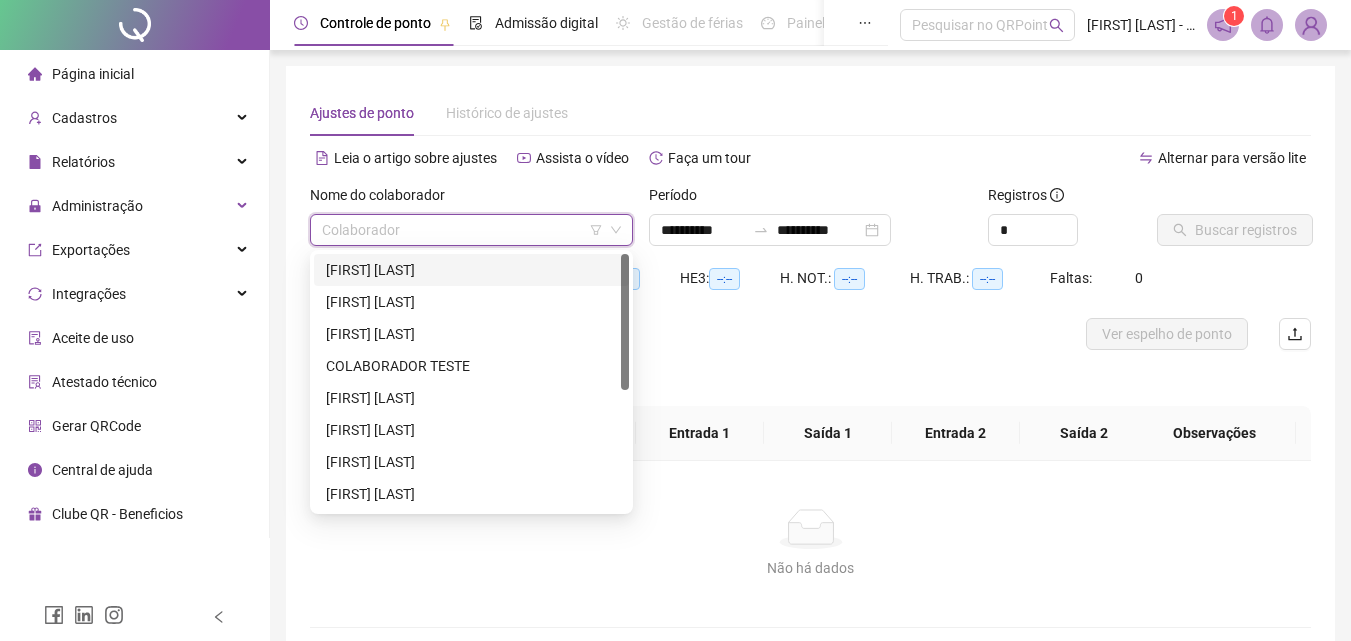 click at bounding box center [462, 230] 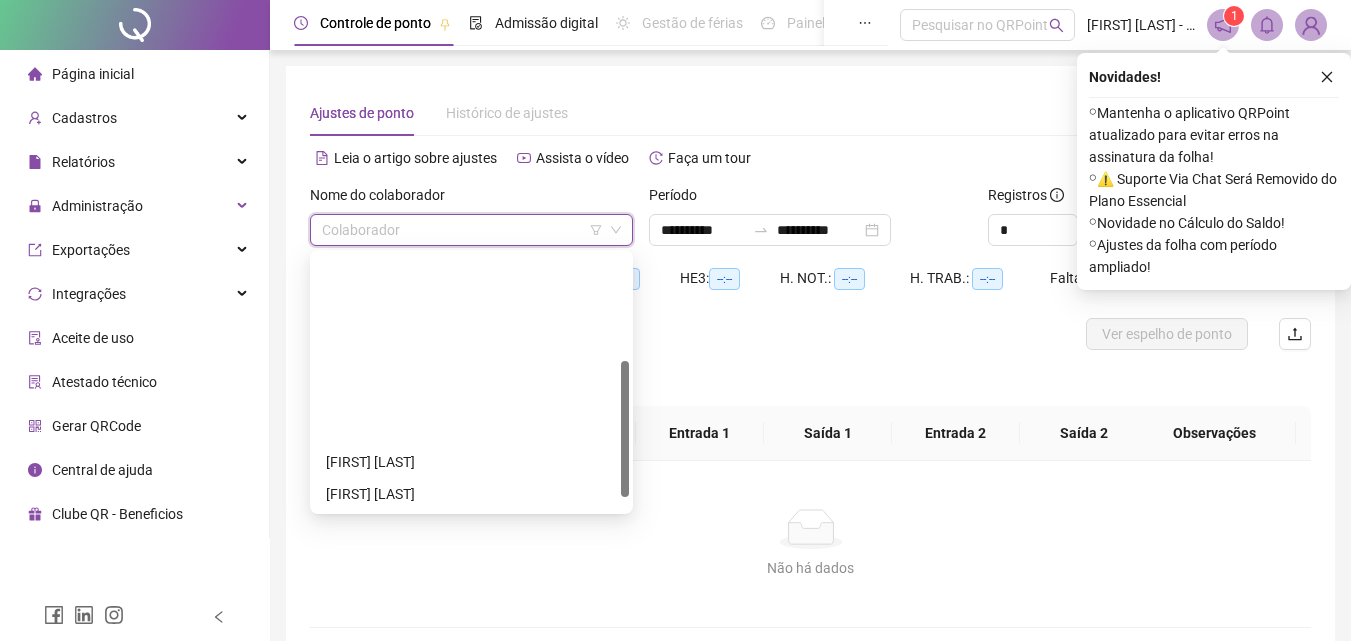 scroll, scrollTop: 97, scrollLeft: 0, axis: vertical 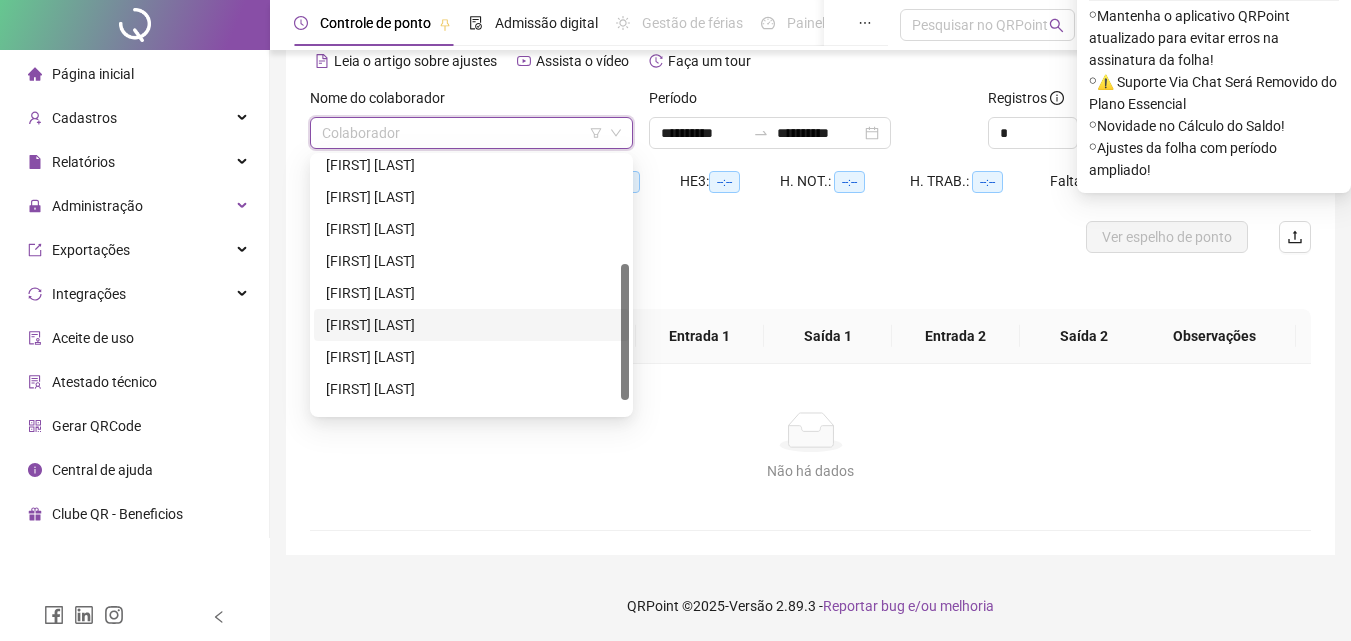 click on "[FIRST] [LAST]" at bounding box center (471, 325) 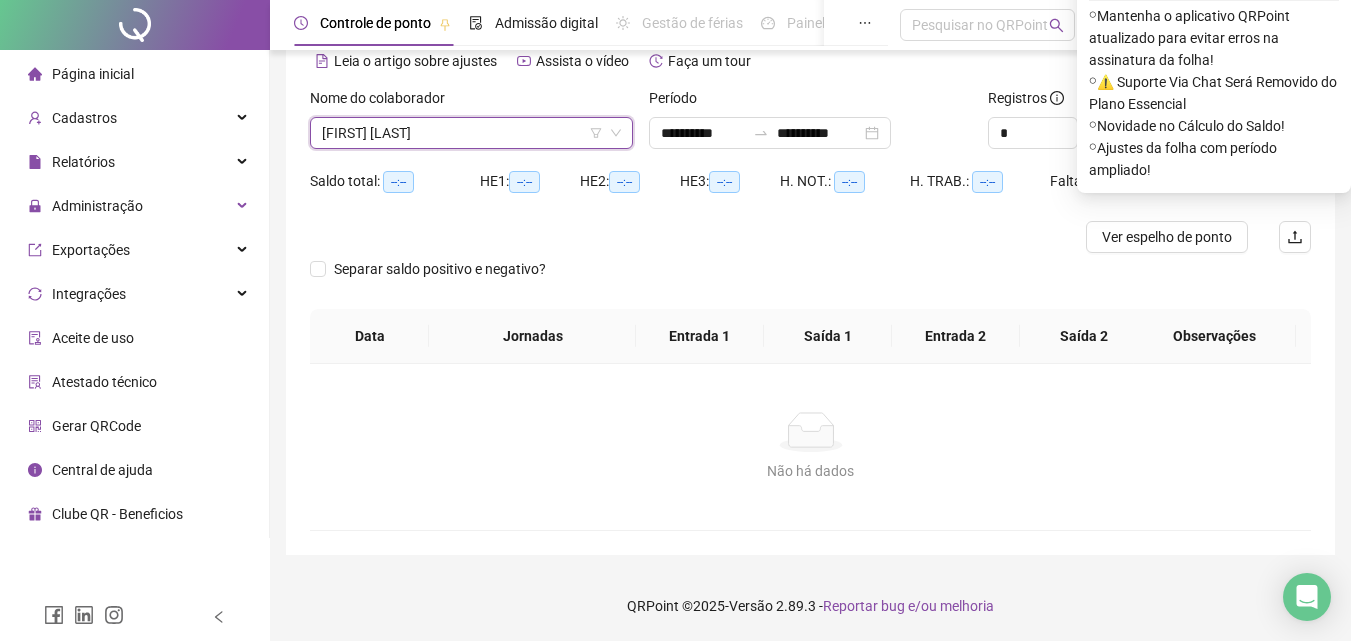 click on "Saldo total:   --:-- HE 1:   --:-- HE 2:   --:-- HE 3:   --:-- H. NOT.:   --:-- H. TRAB.:   --:-- Faltas:   0" at bounding box center (810, 193) 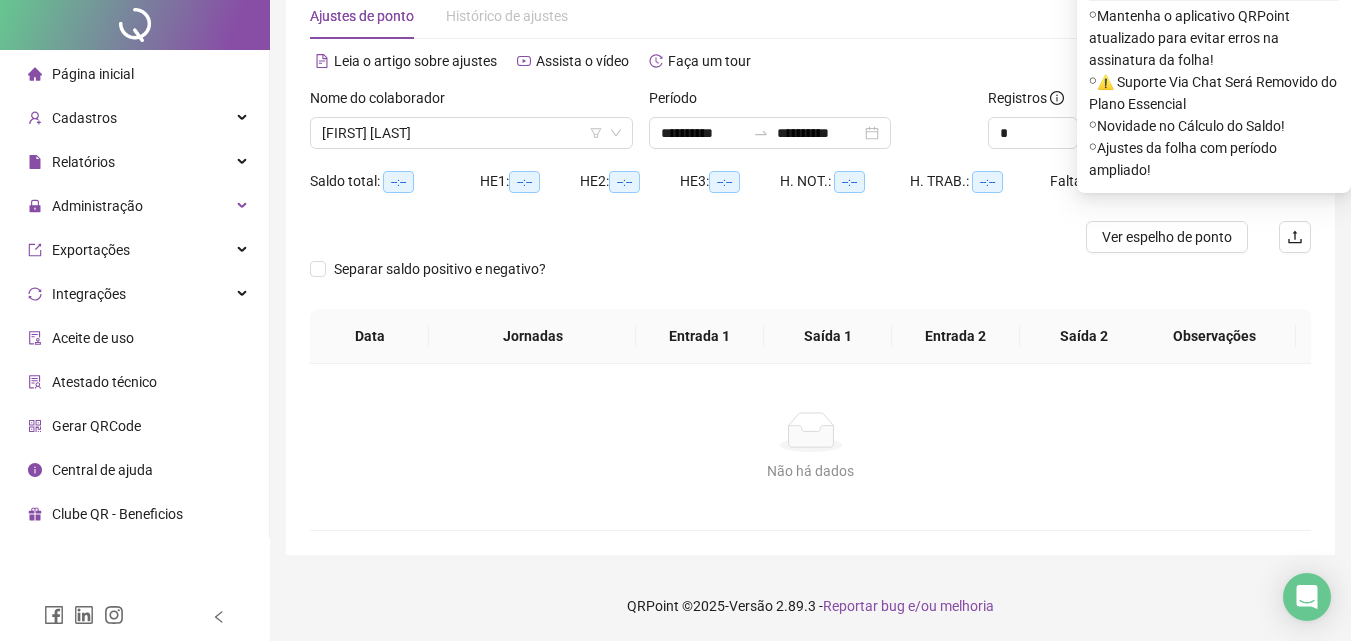 scroll, scrollTop: 0, scrollLeft: 0, axis: both 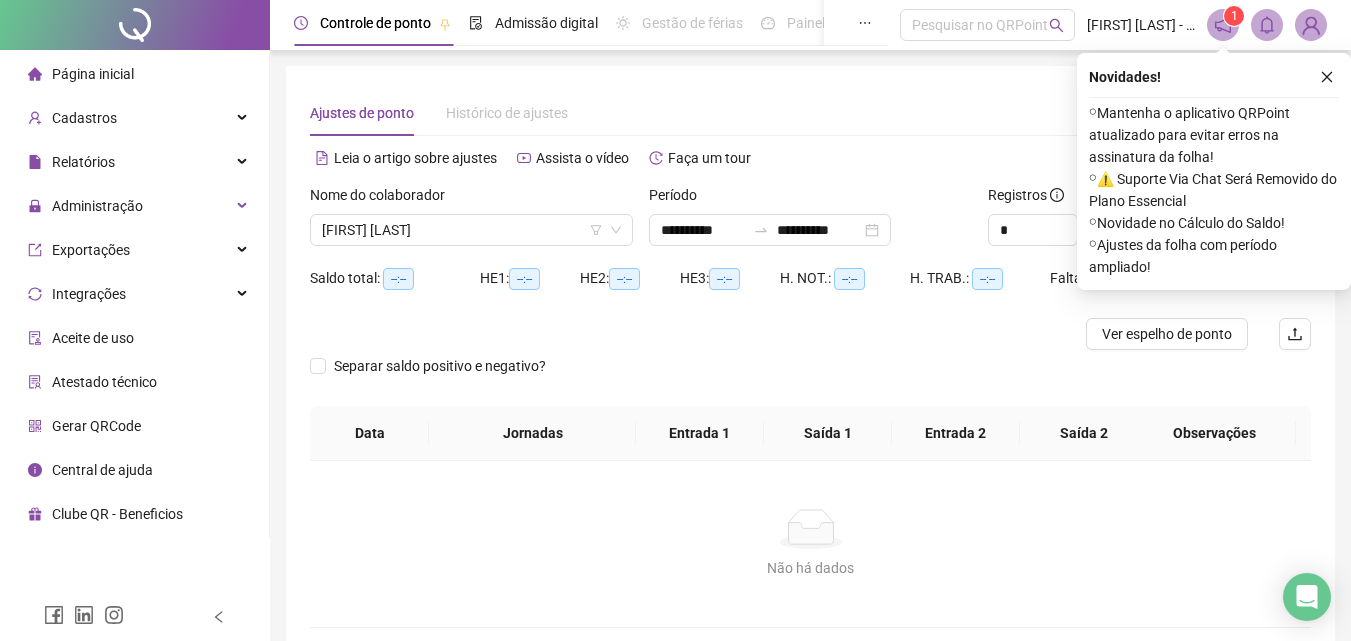 click 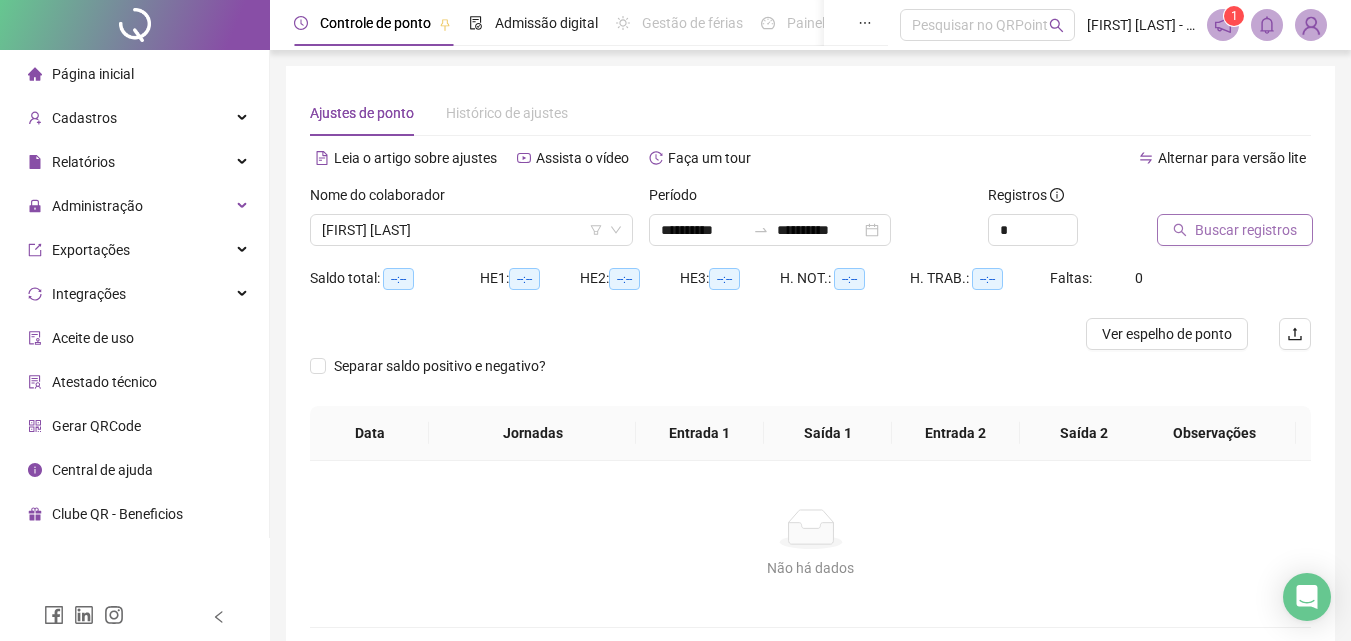 click on "Buscar registros" at bounding box center [1246, 230] 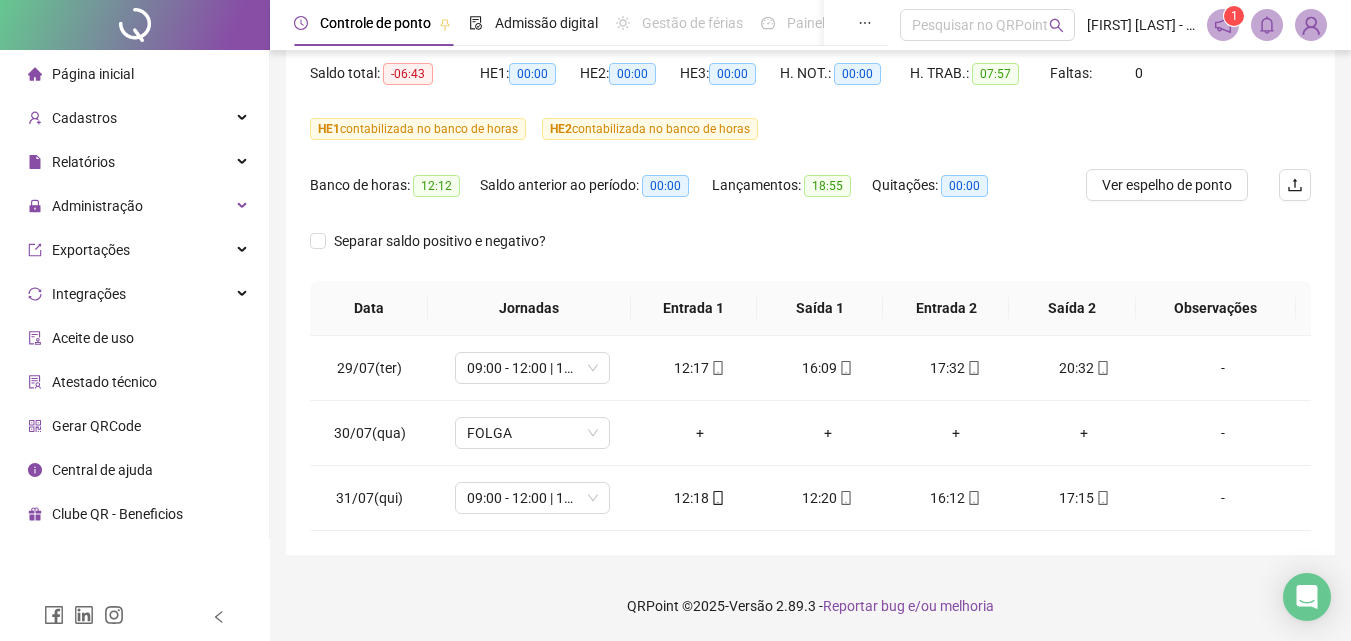 scroll, scrollTop: 5, scrollLeft: 0, axis: vertical 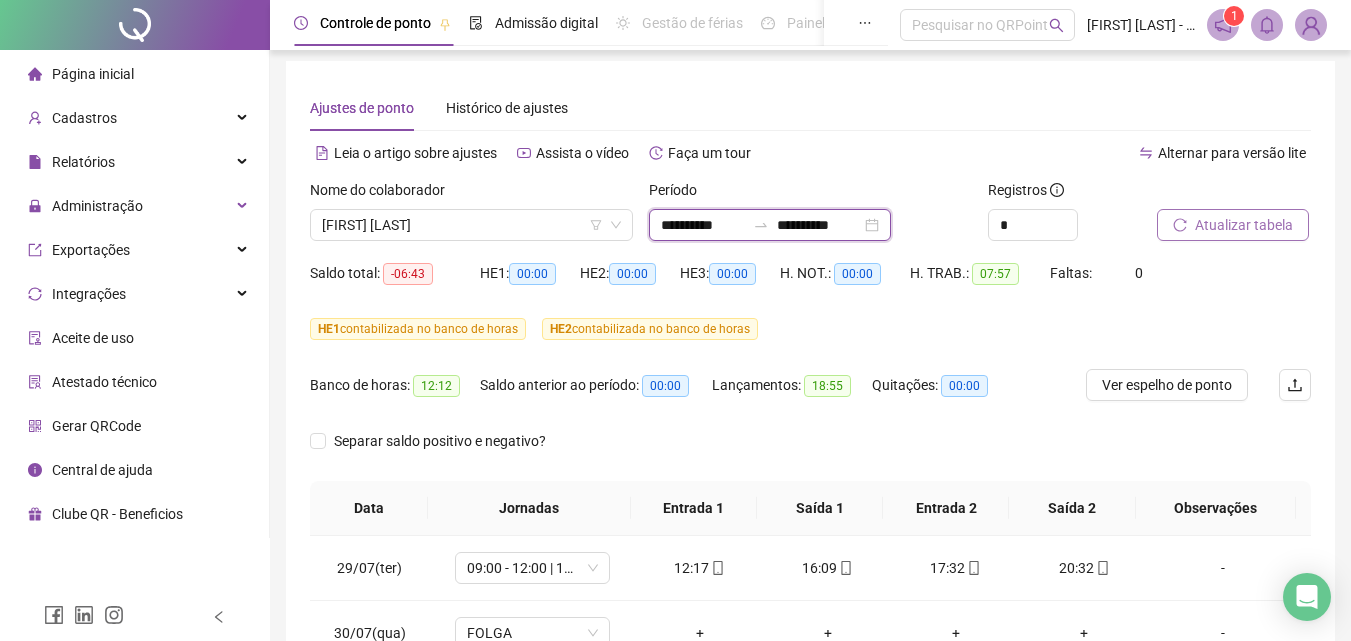 click on "**********" at bounding box center (819, 225) 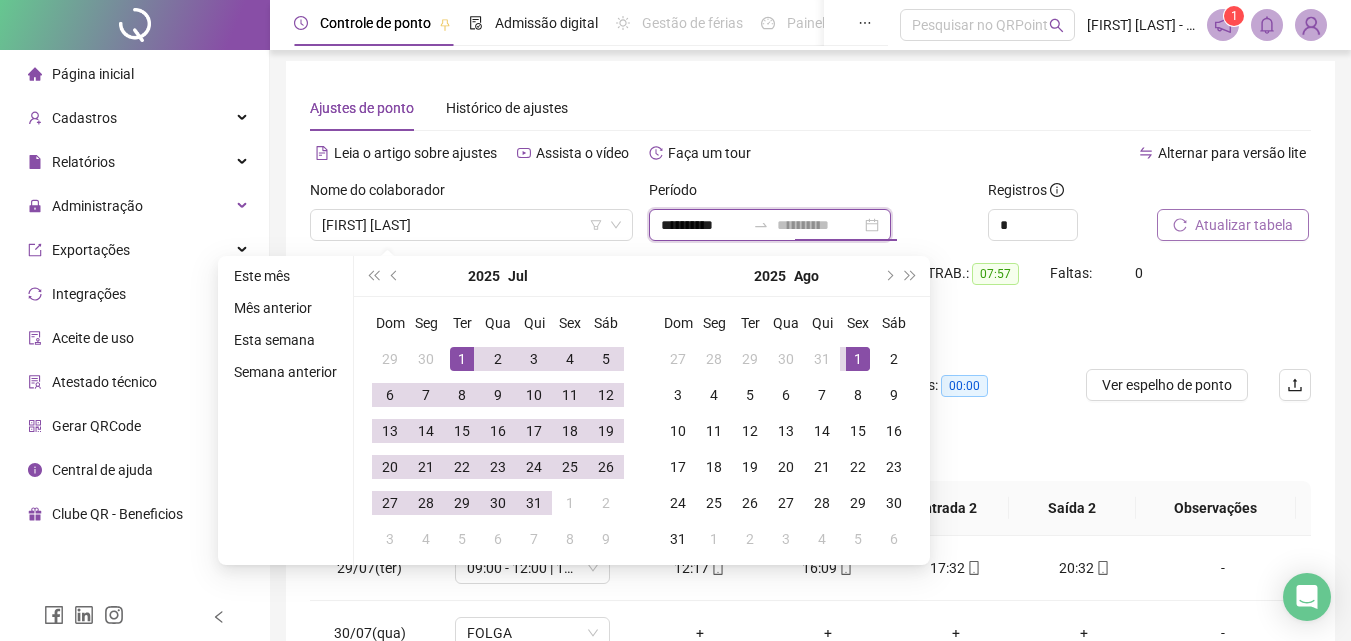 type on "**********" 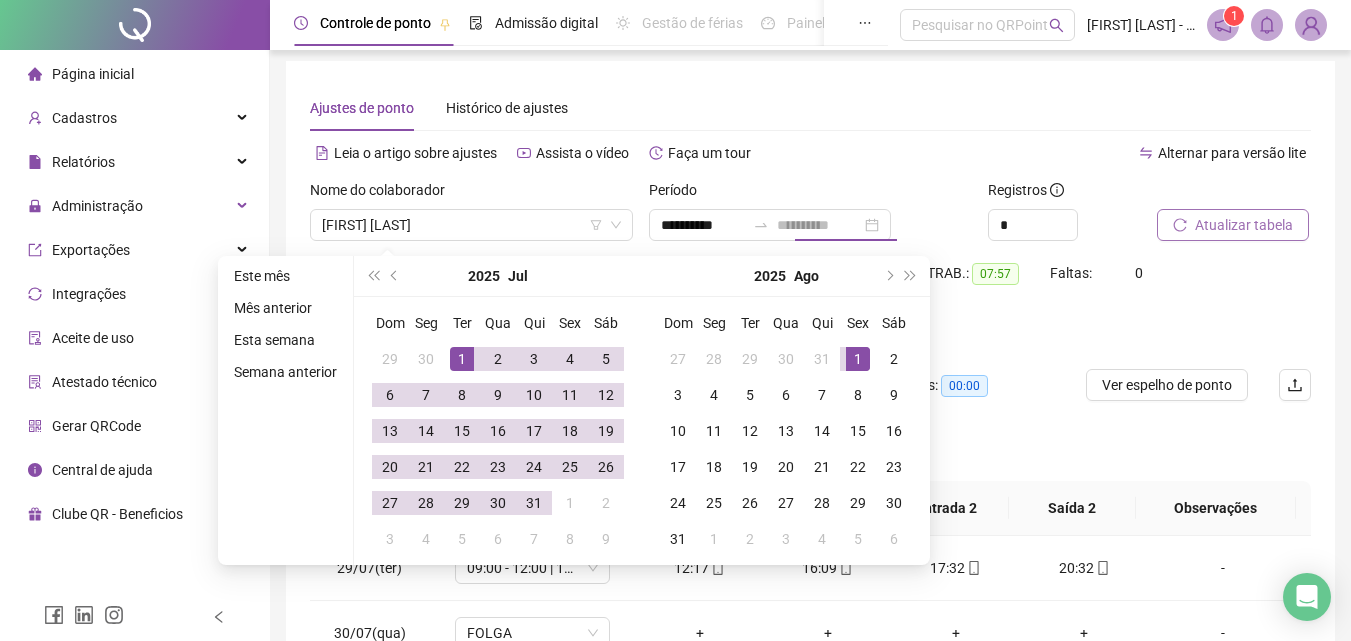 click on "1" at bounding box center (858, 359) 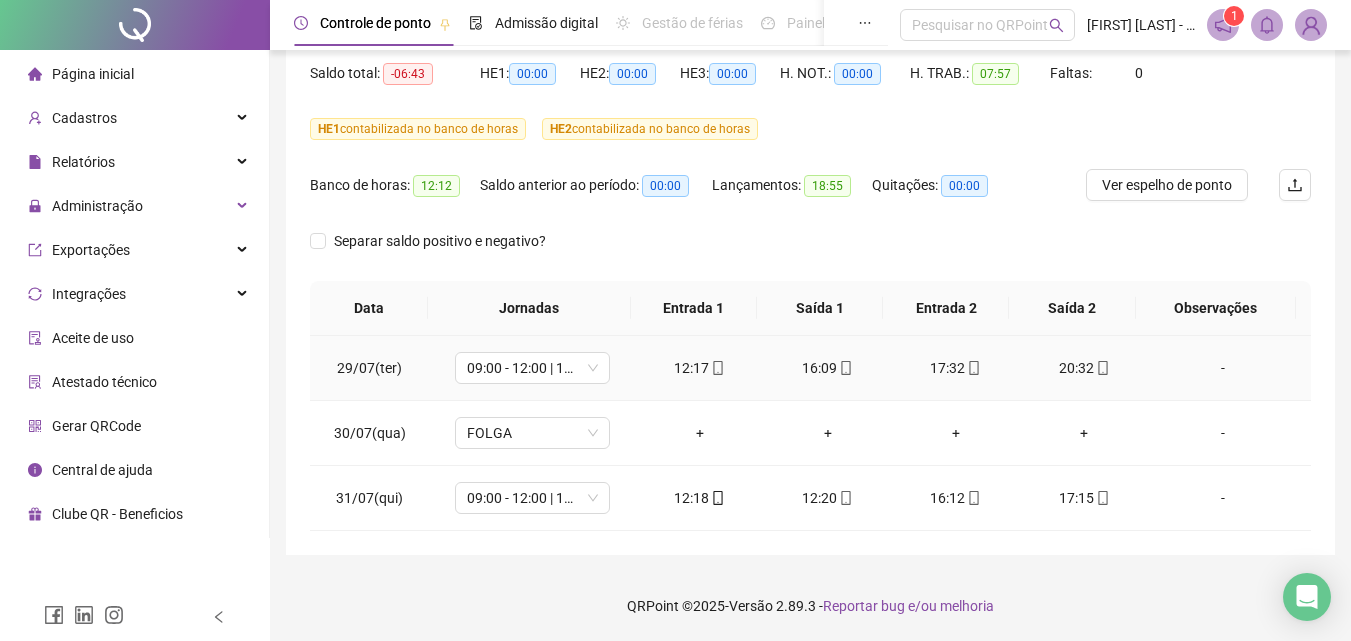 scroll, scrollTop: 5, scrollLeft: 0, axis: vertical 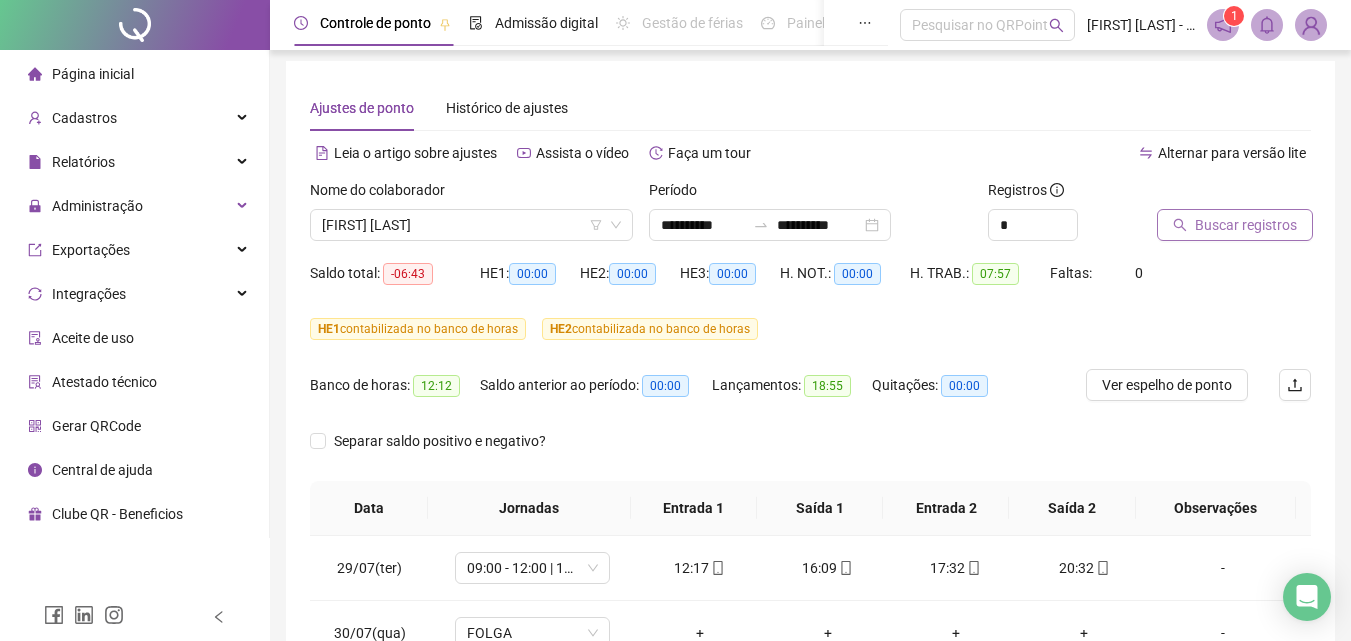 click on "Buscar registros" at bounding box center [1246, 225] 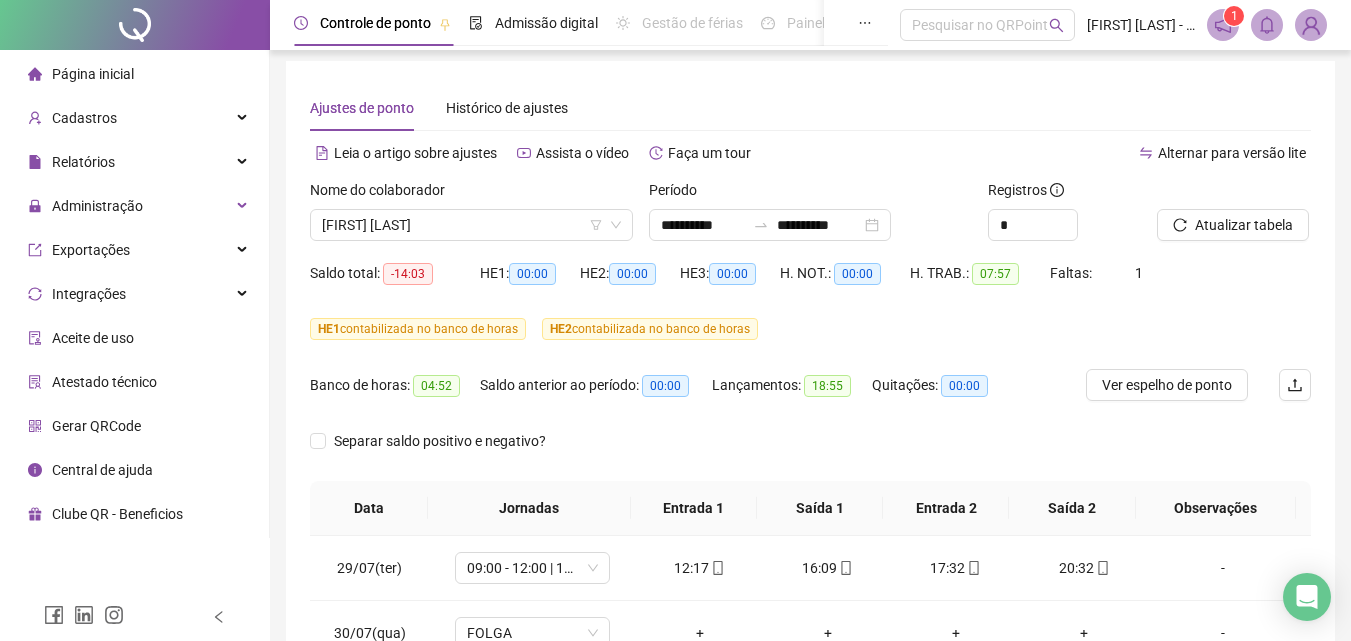scroll, scrollTop: 270, scrollLeft: 0, axis: vertical 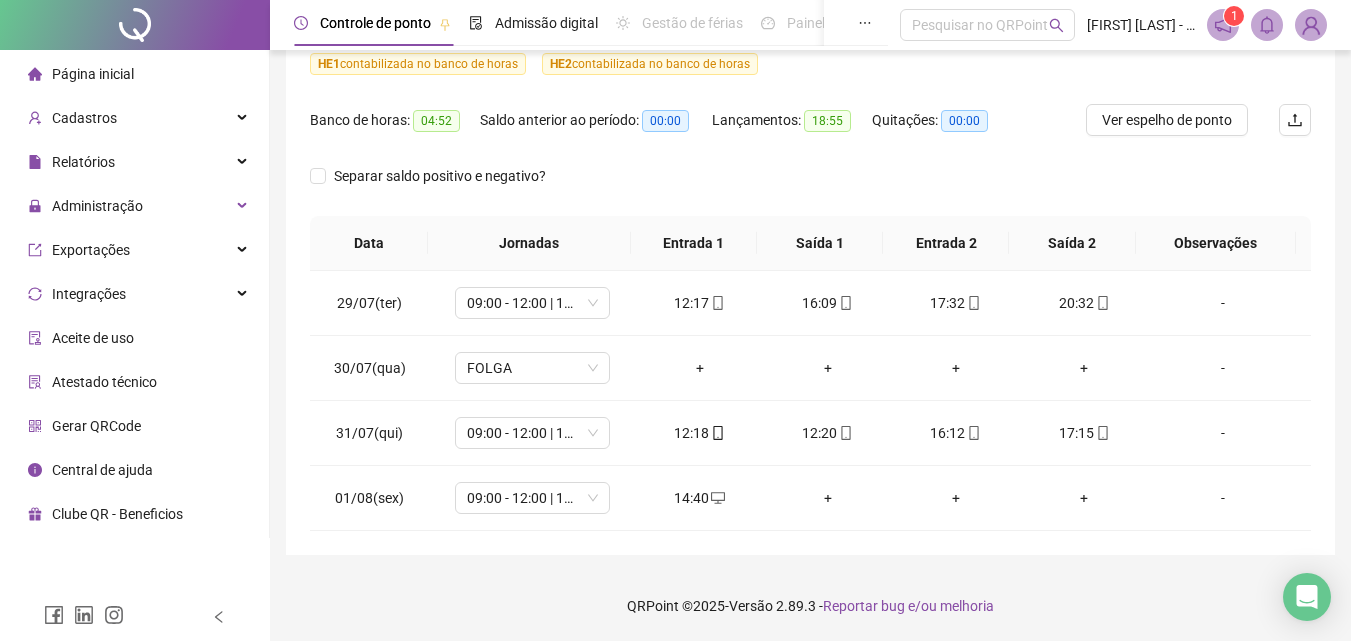 click on "**********" at bounding box center [810, 175] 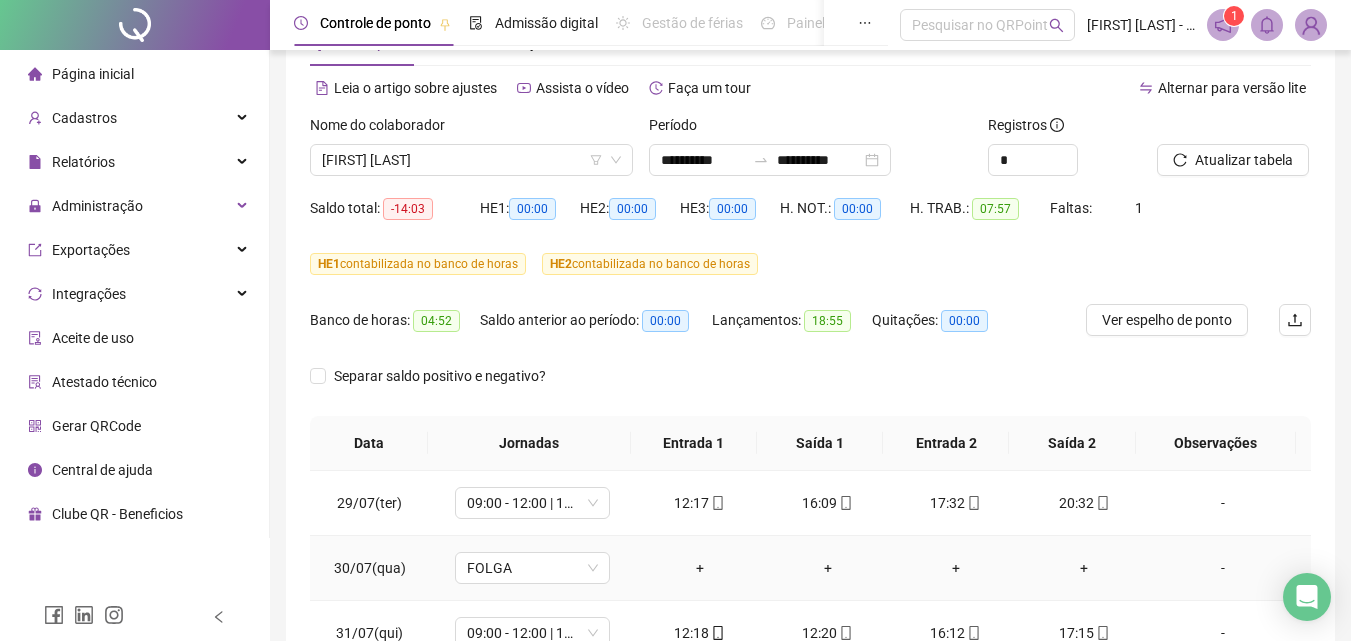 scroll, scrollTop: 270, scrollLeft: 0, axis: vertical 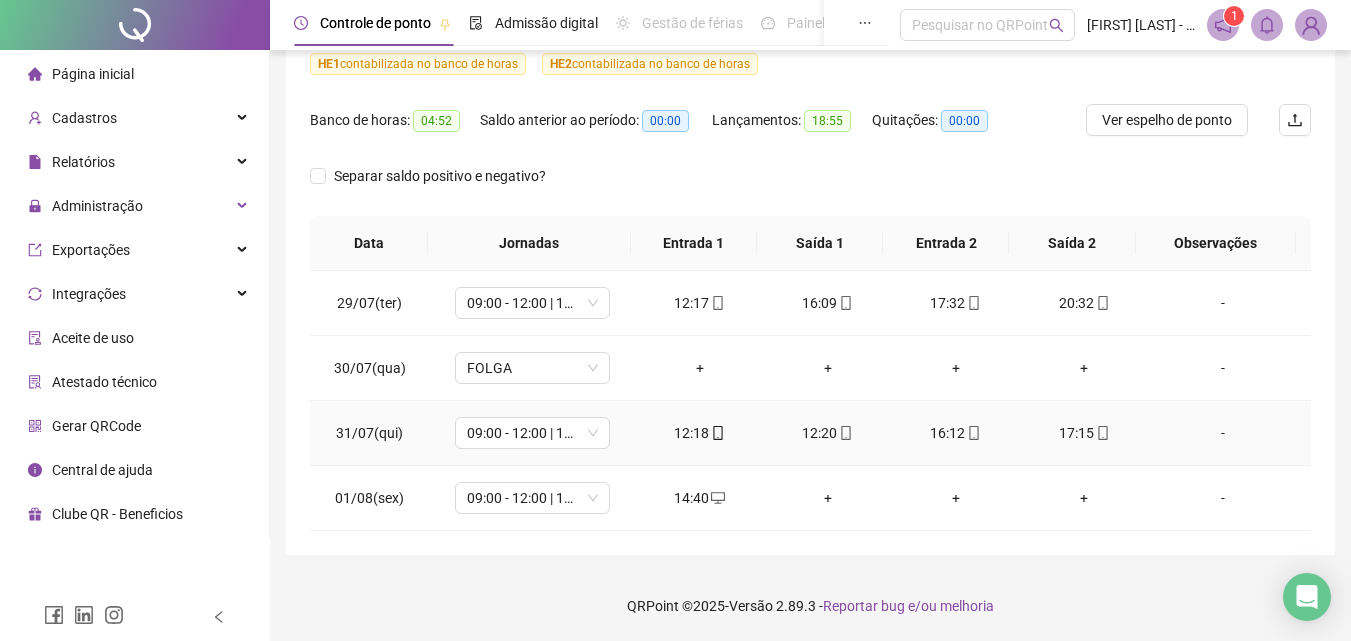 click on "12:20" at bounding box center (828, 433) 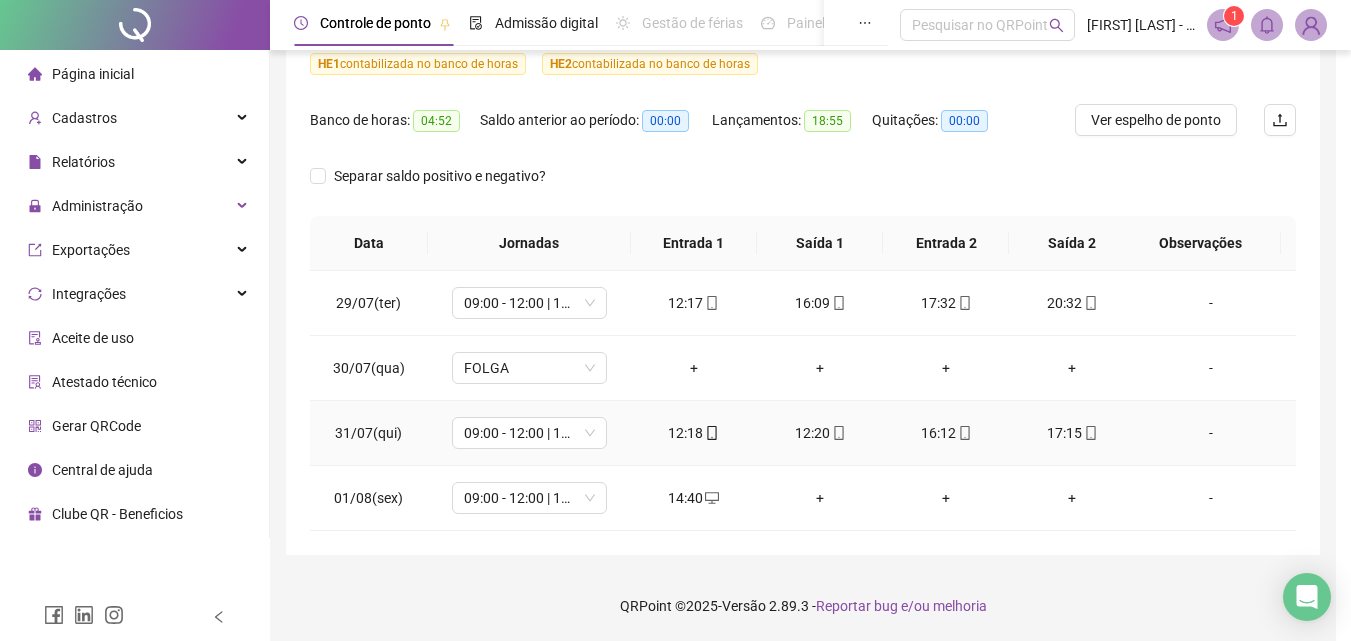 type on "**********" 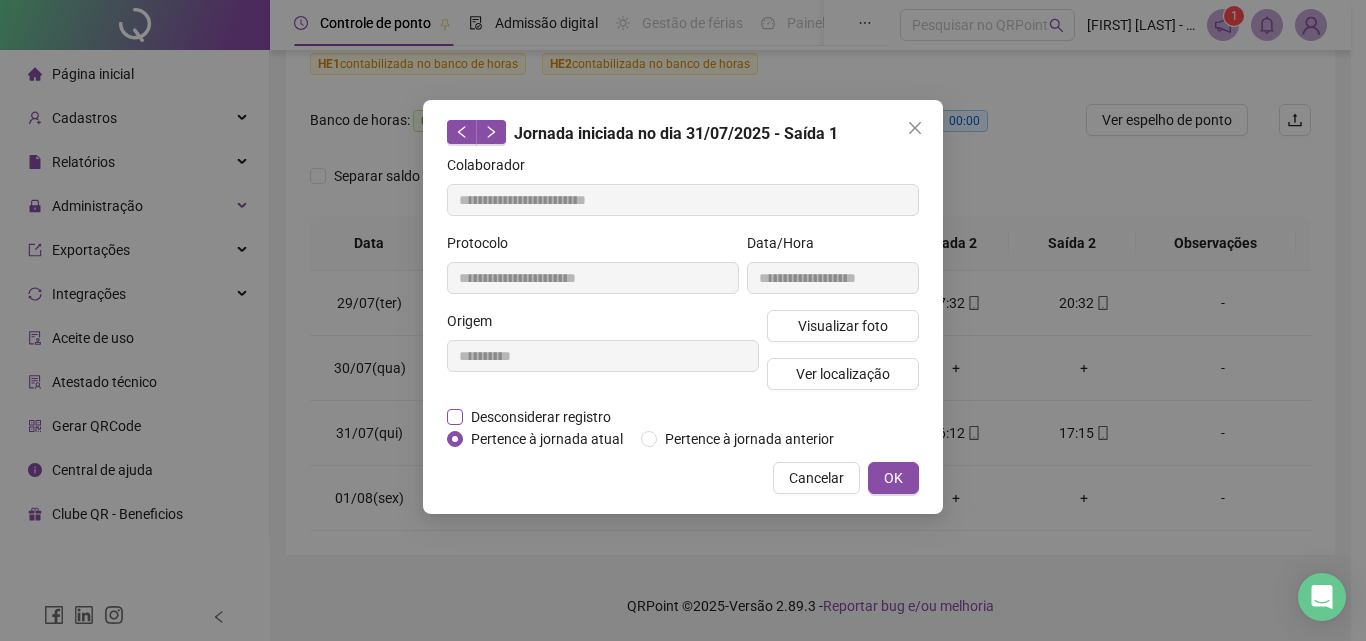 click on "Desconsiderar registro" at bounding box center [541, 417] 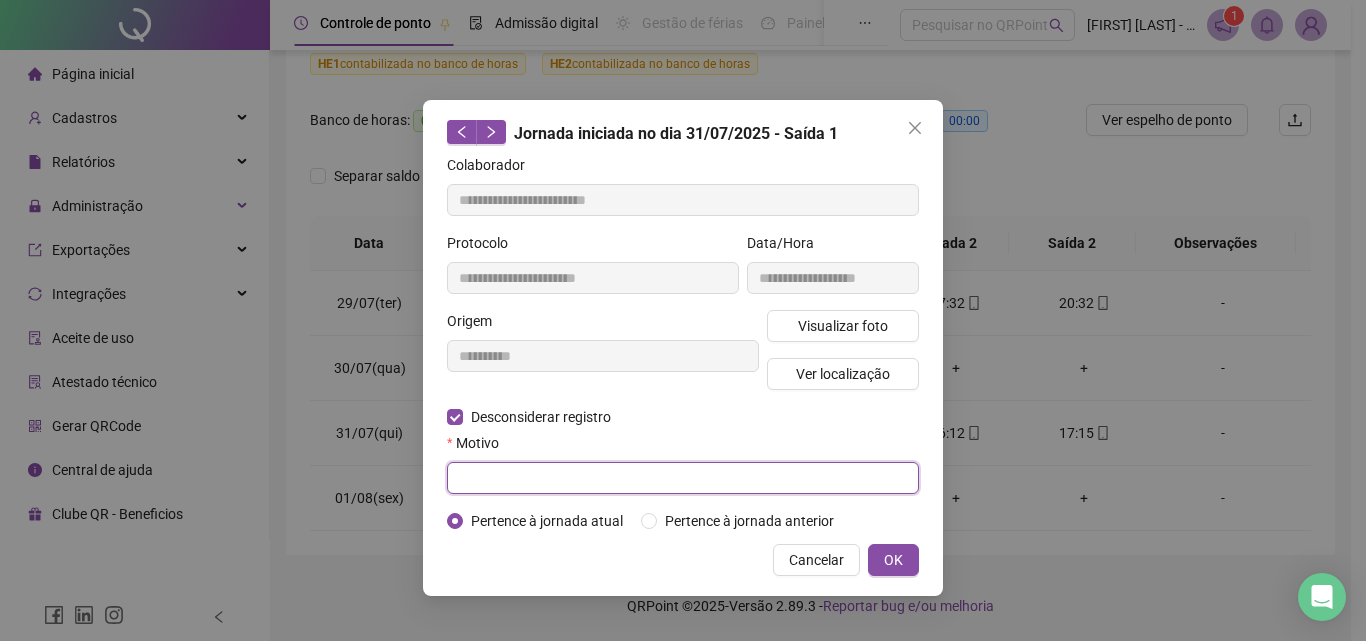 click at bounding box center [683, 478] 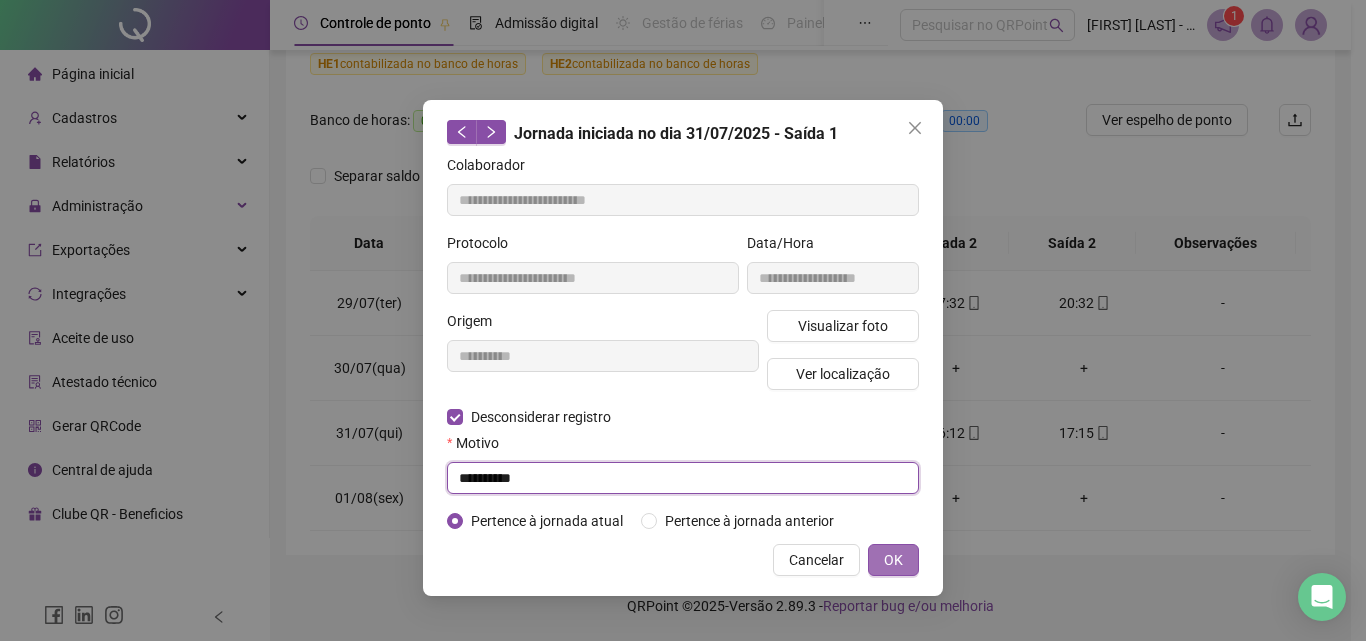 type on "**********" 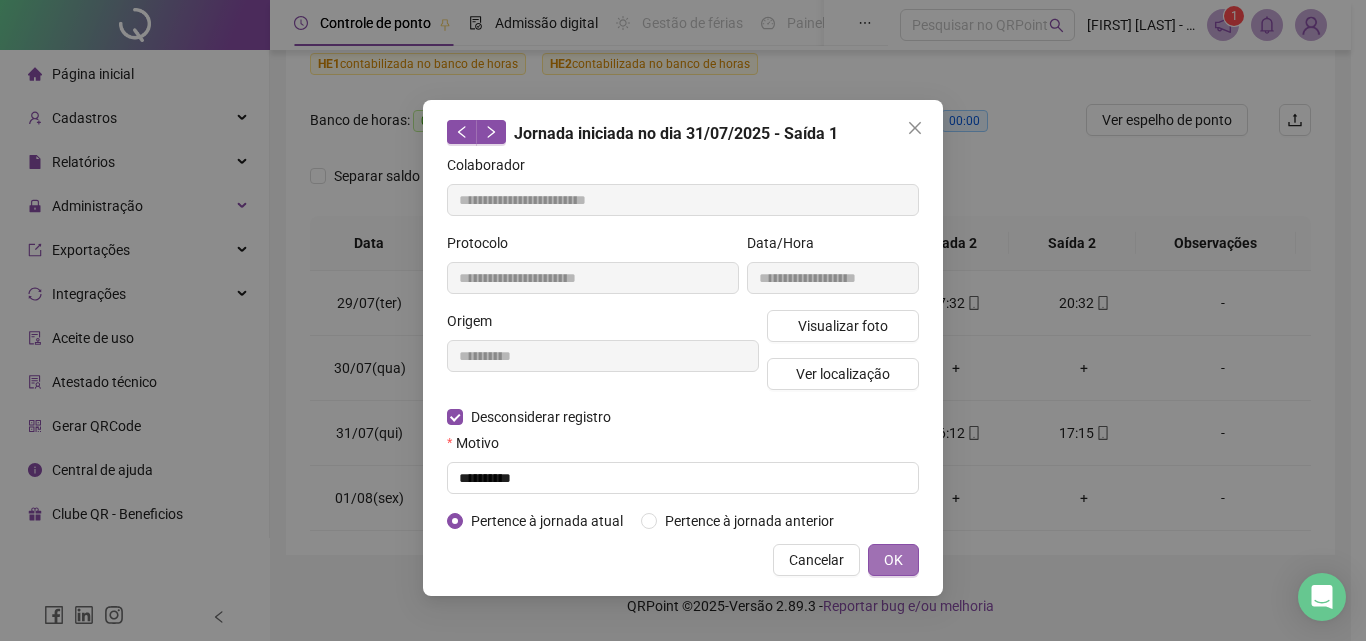 click on "OK" at bounding box center (893, 560) 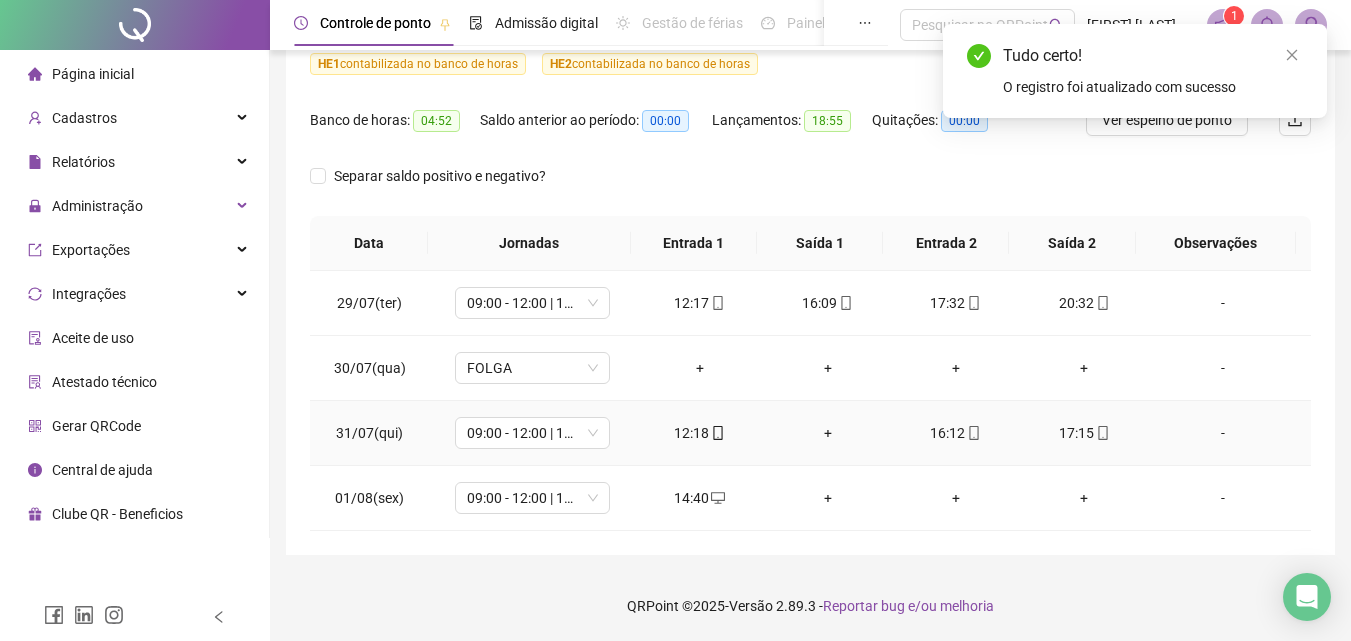 click on "+" at bounding box center (828, 433) 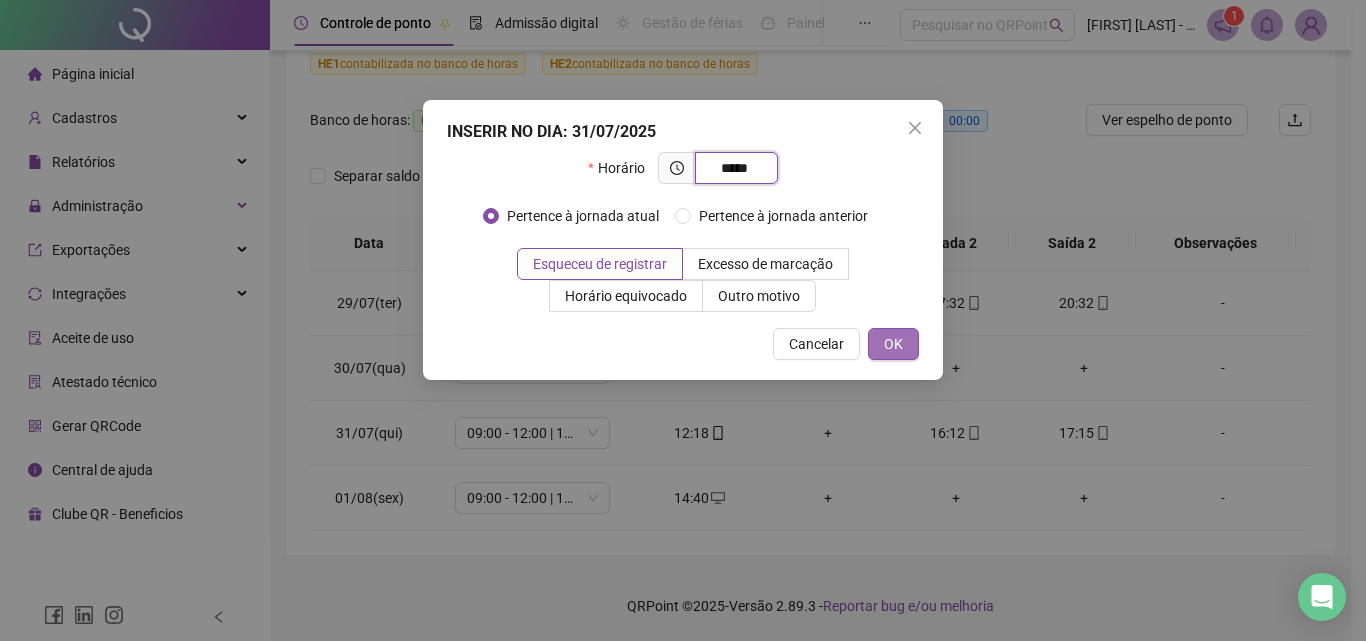 type on "*****" 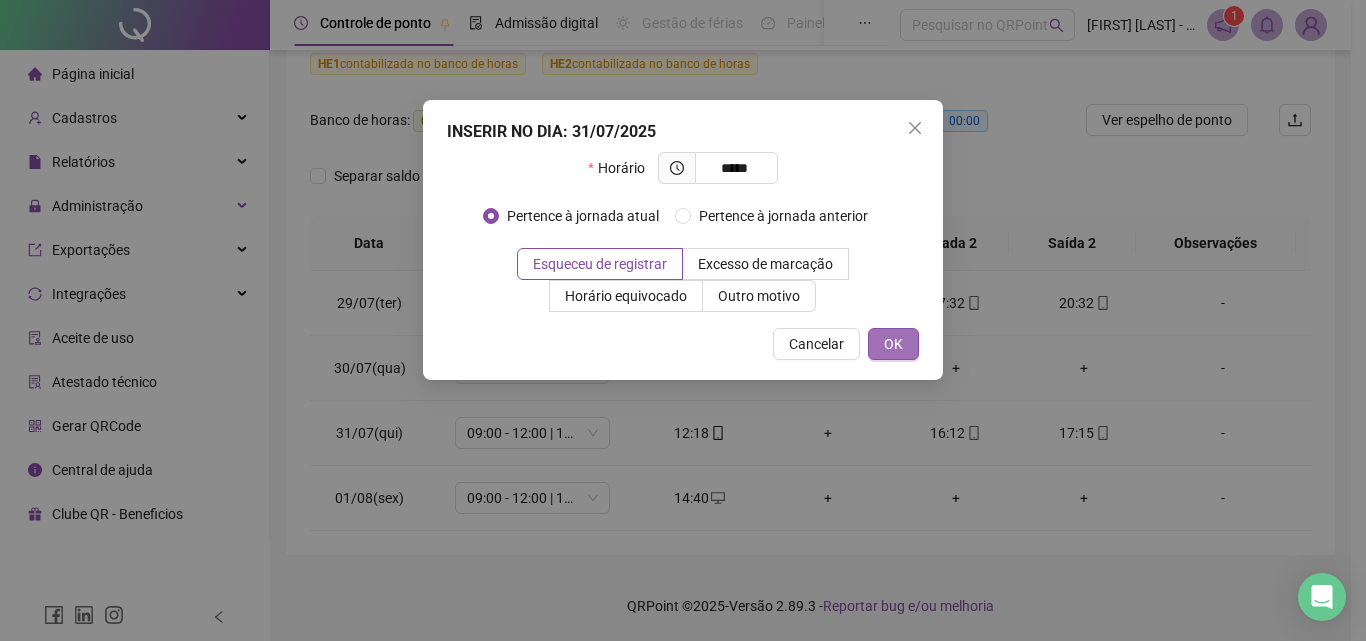 click on "OK" at bounding box center (893, 344) 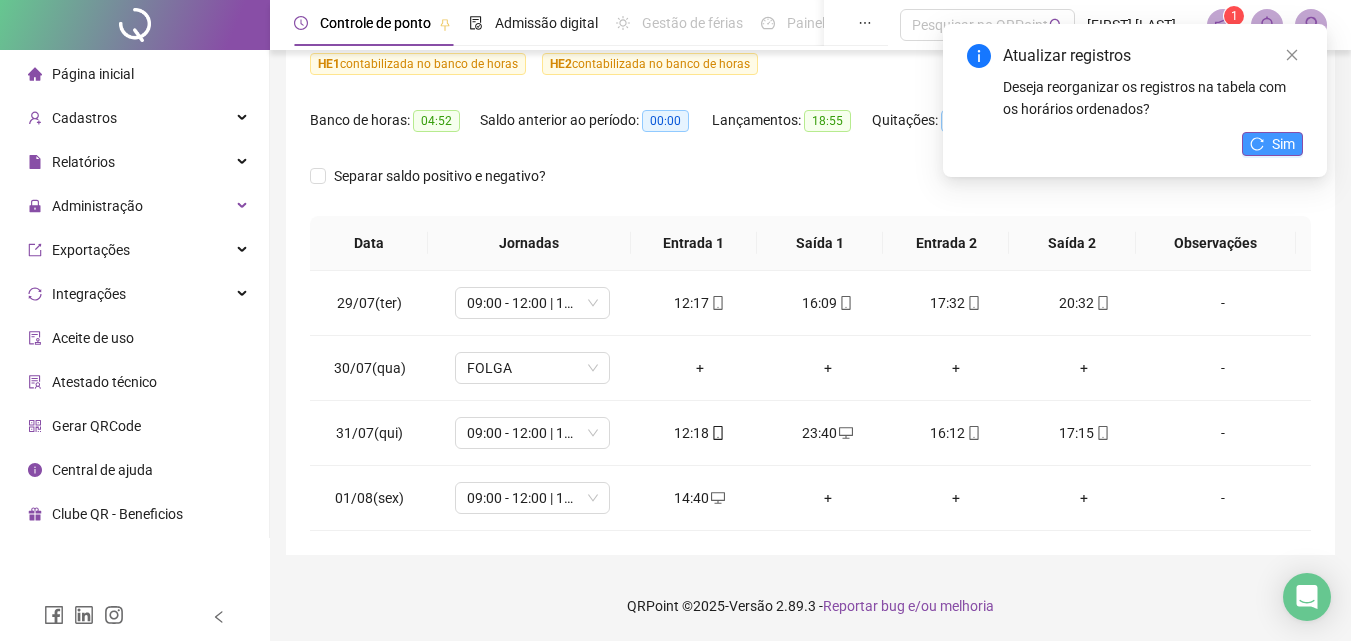 click on "Sim" at bounding box center (1283, 144) 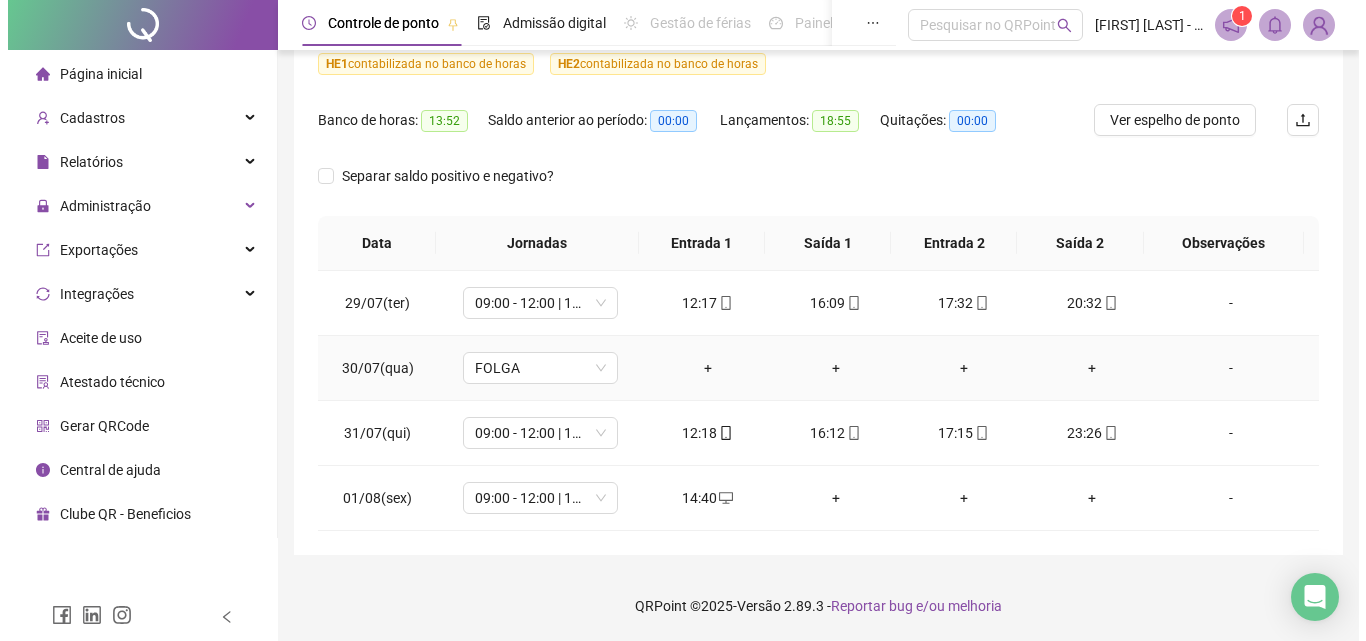 scroll, scrollTop: 0, scrollLeft: 0, axis: both 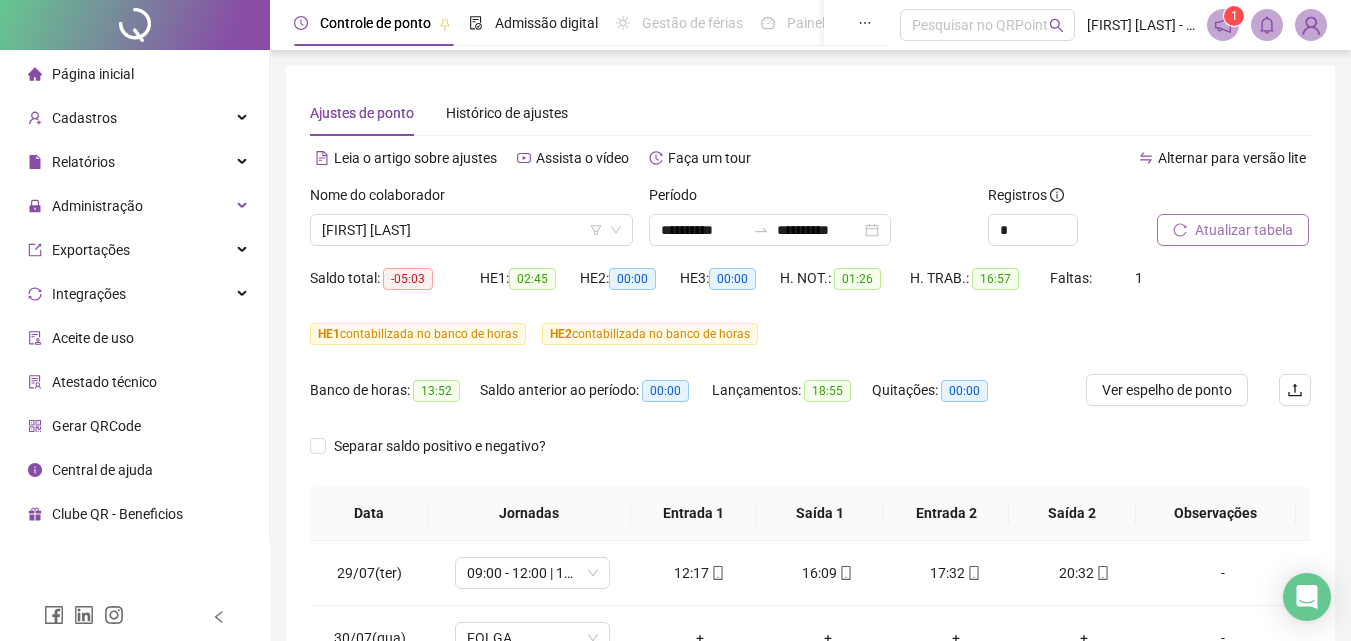 click on "Atualizar tabela" at bounding box center [1233, 230] 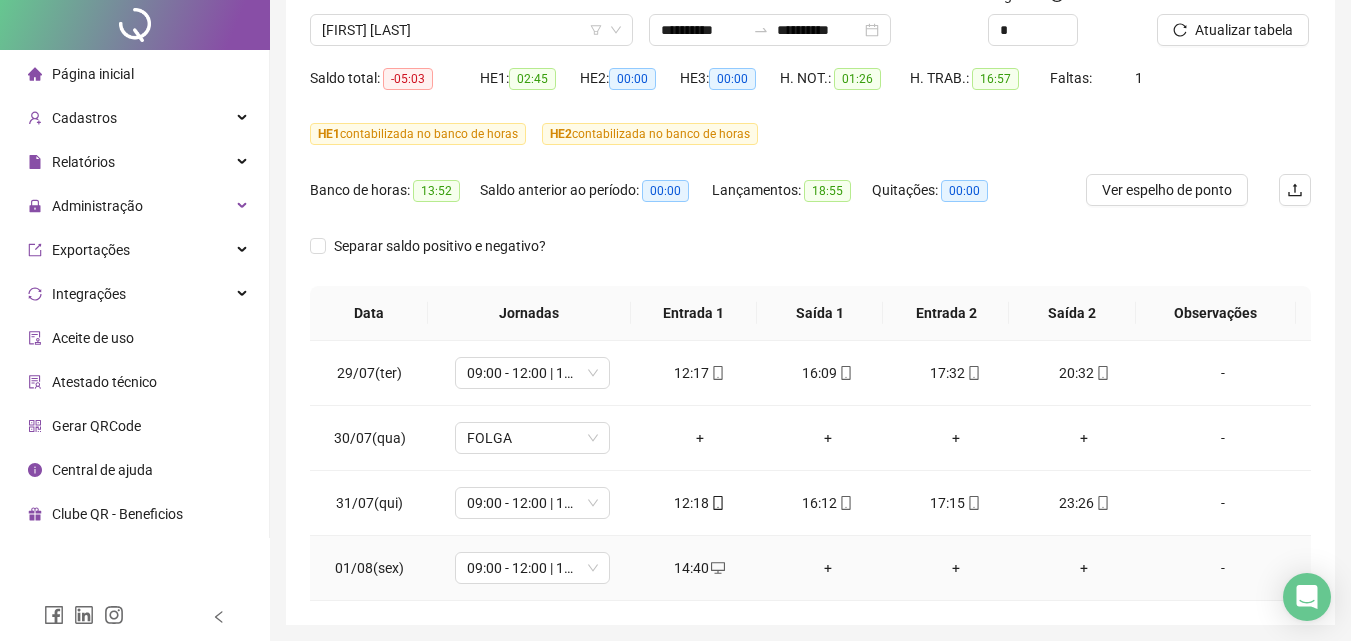 scroll, scrollTop: 0, scrollLeft: 0, axis: both 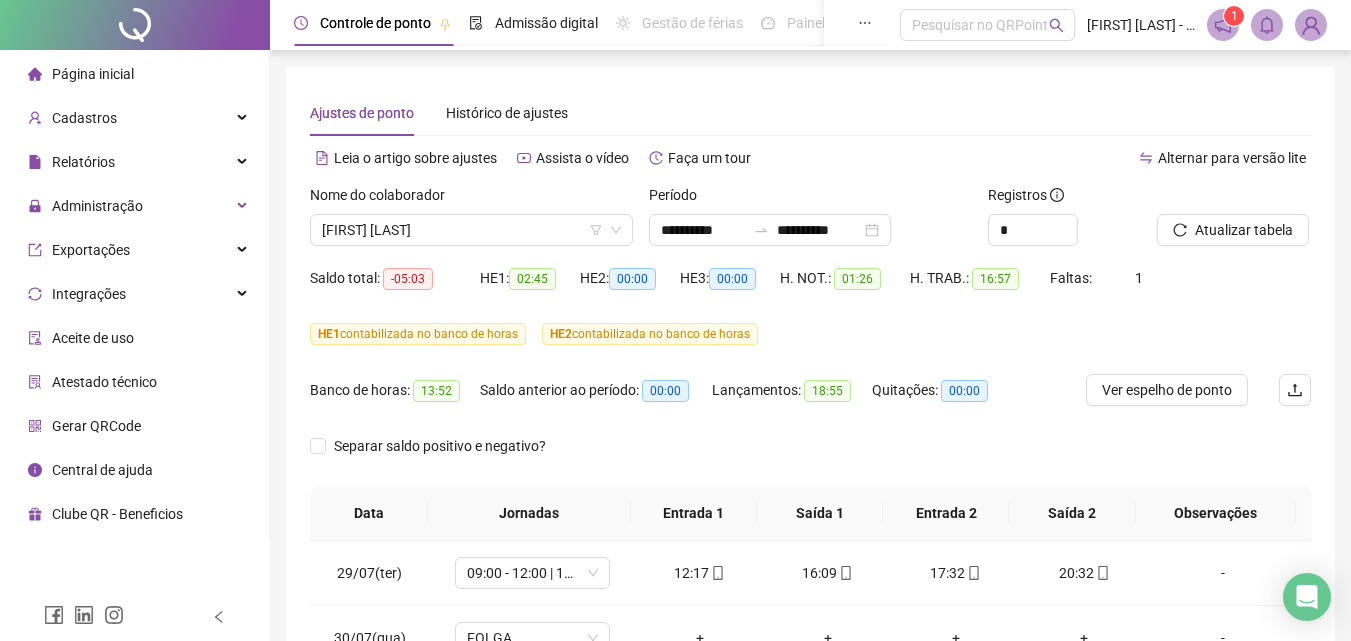 click on "Ajustes de ponto" at bounding box center (362, 113) 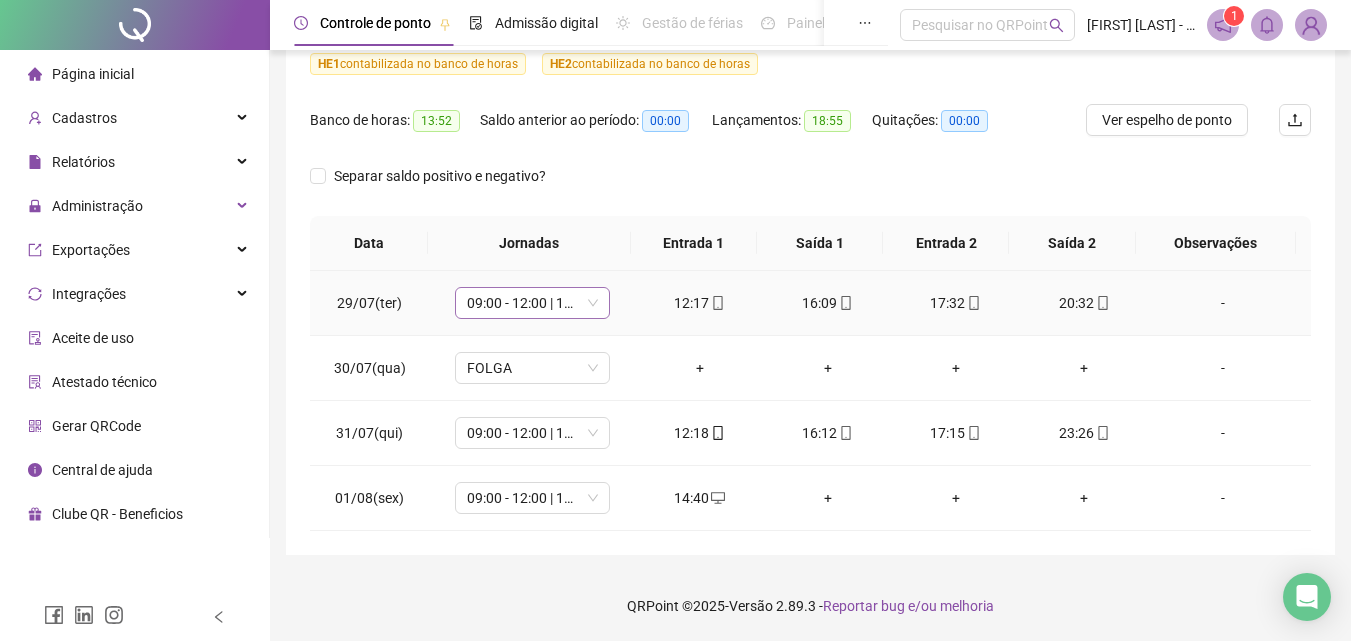 scroll, scrollTop: 0, scrollLeft: 0, axis: both 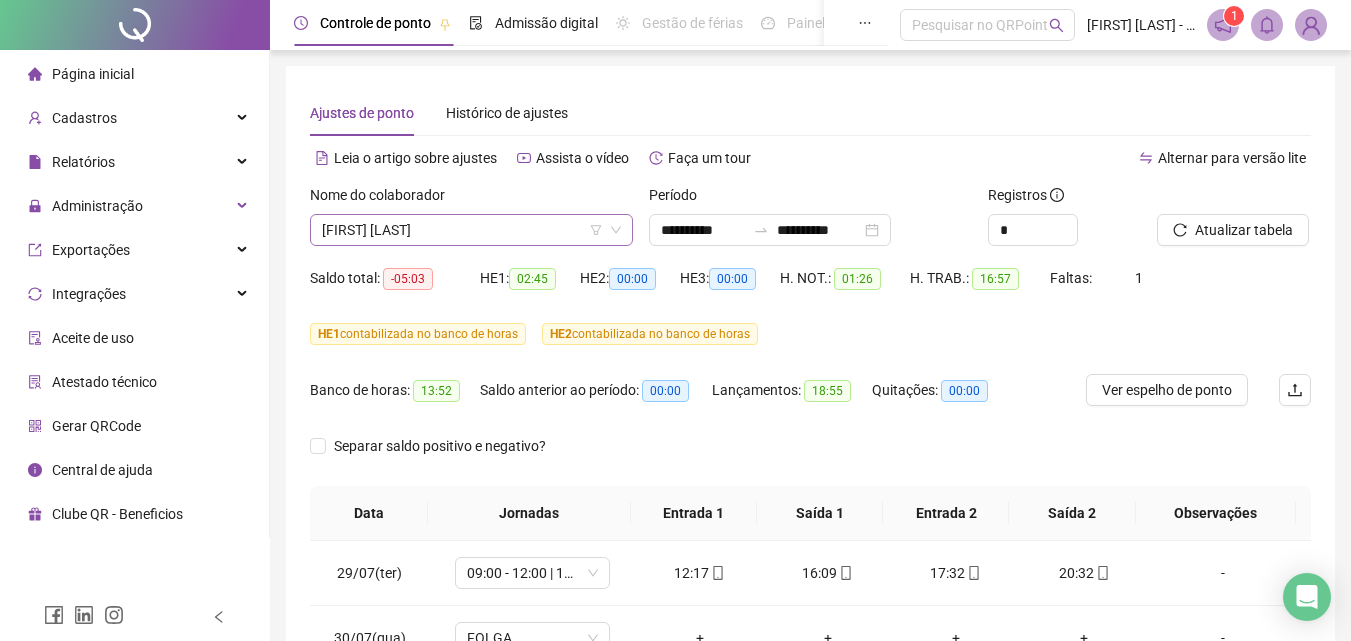 click on "[FIRST] [LAST]" at bounding box center [471, 230] 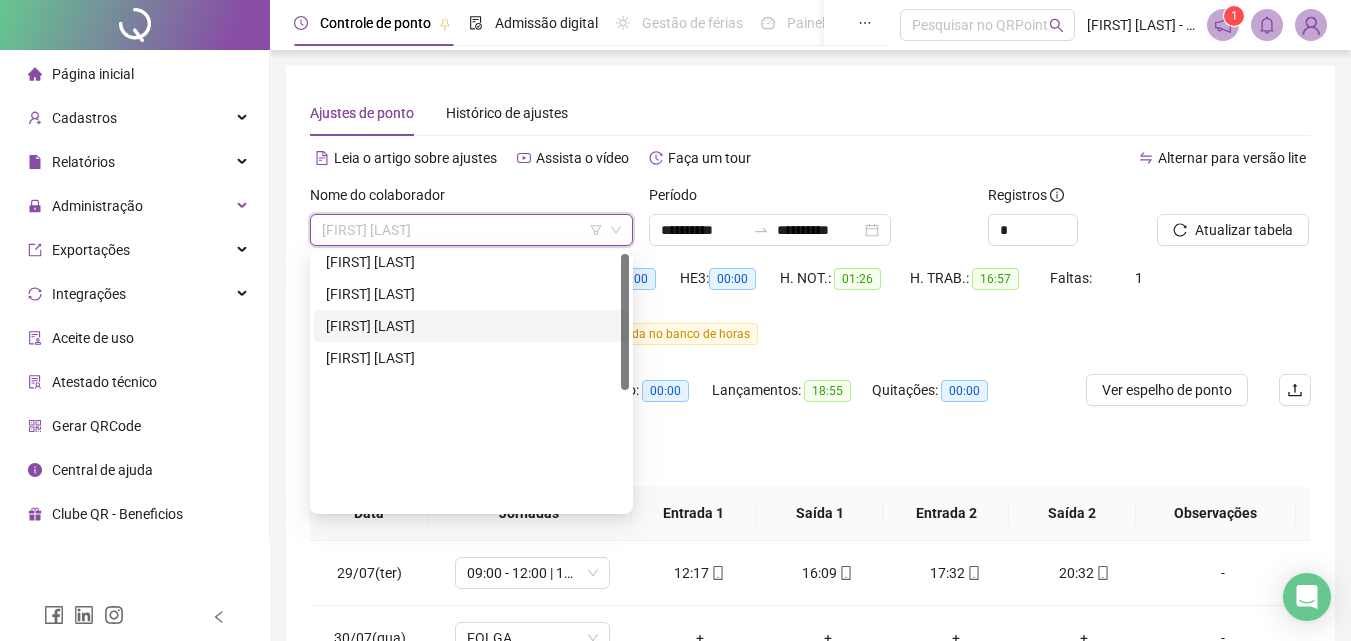 scroll, scrollTop: 0, scrollLeft: 0, axis: both 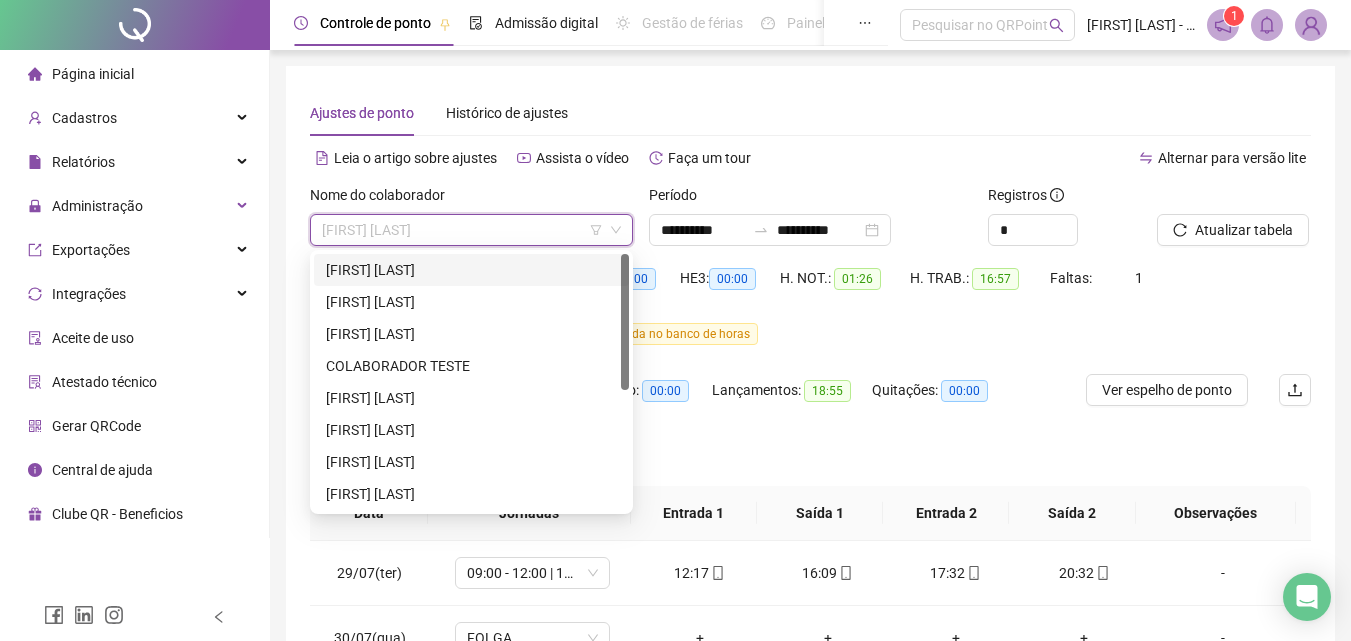 click on "[FIRST] [LAST]" at bounding box center [471, 270] 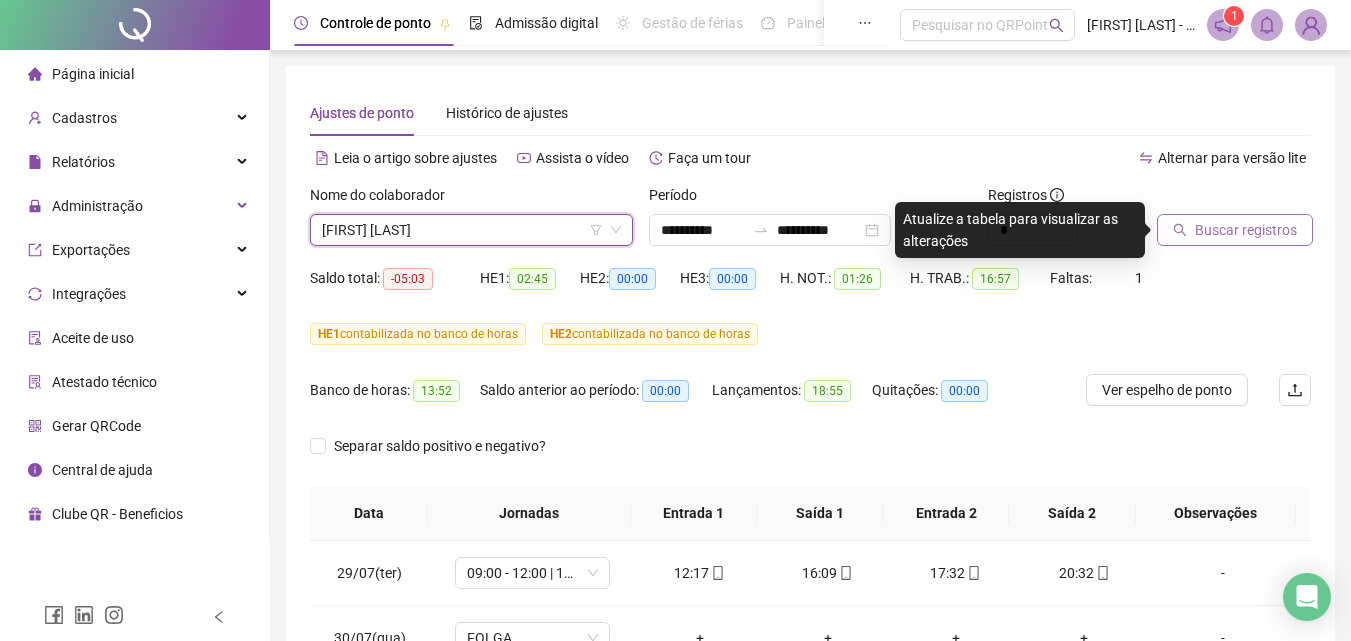 click on "Buscar registros" at bounding box center [1246, 230] 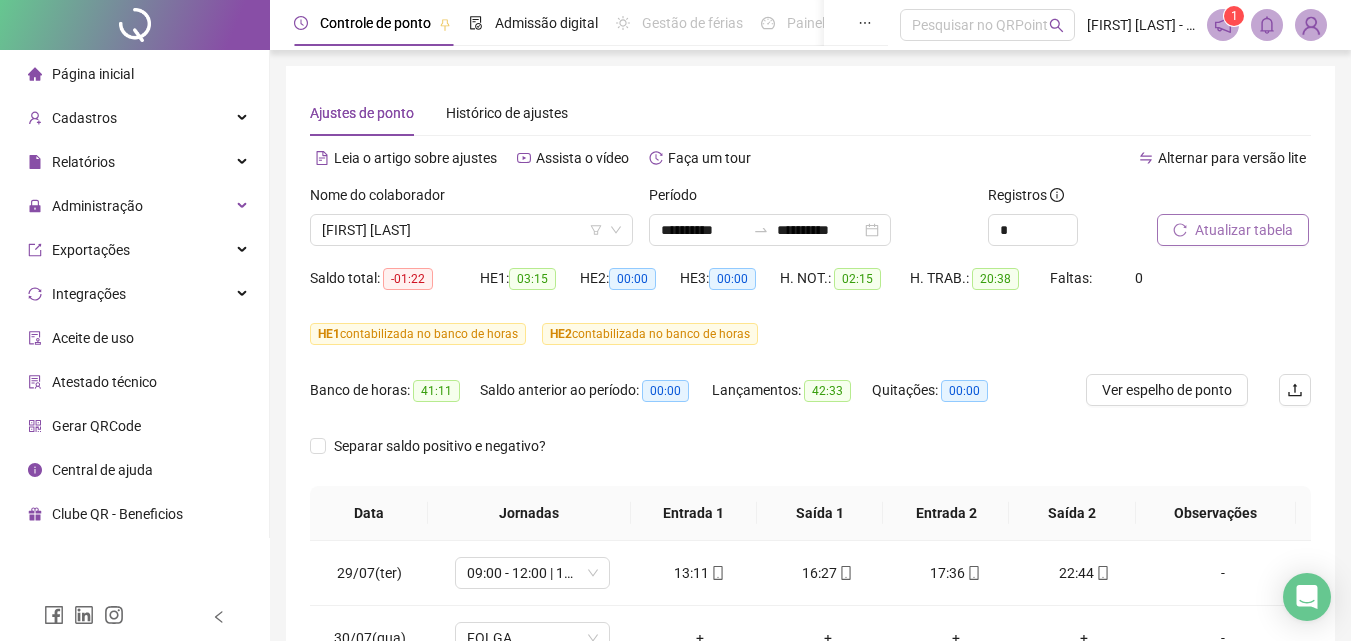 type 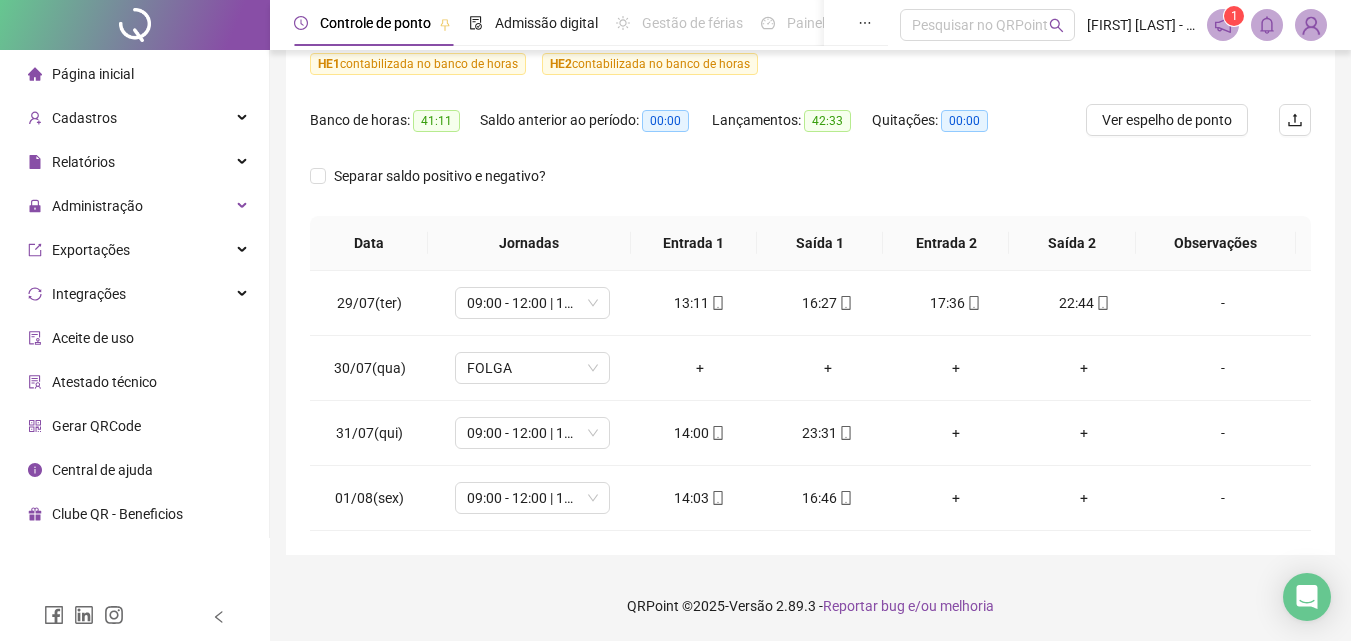 scroll, scrollTop: 0, scrollLeft: 0, axis: both 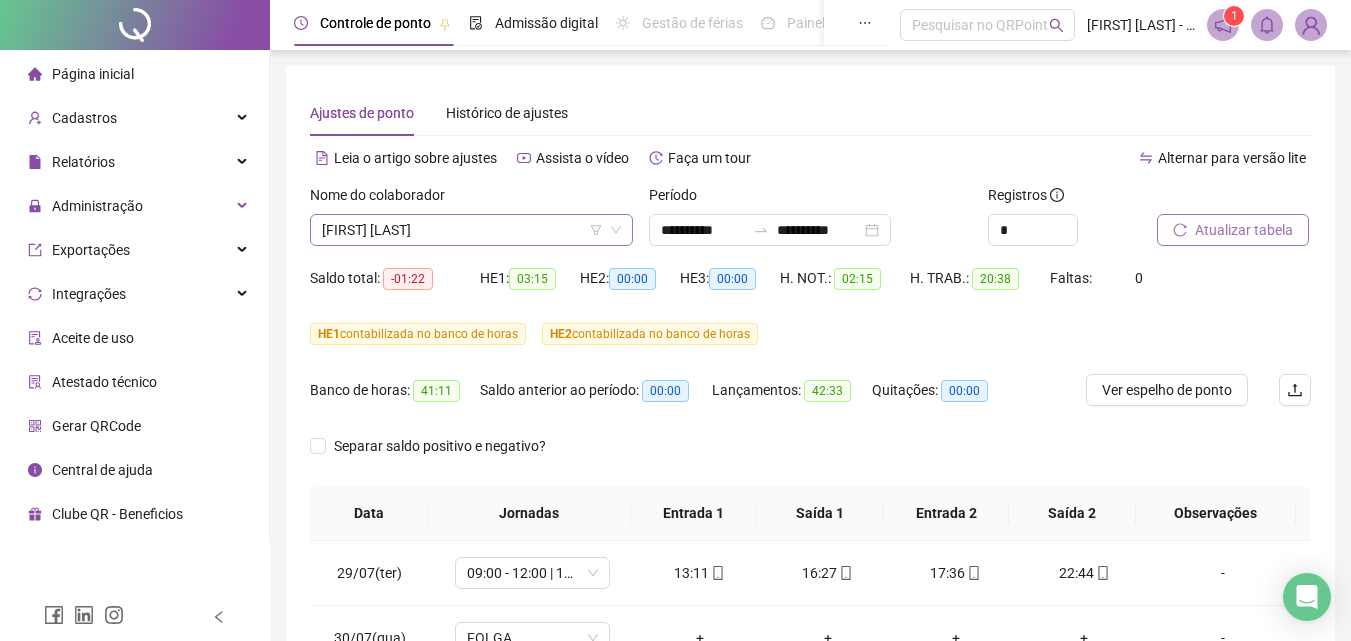 click on "[FIRST] [LAST]" at bounding box center (471, 230) 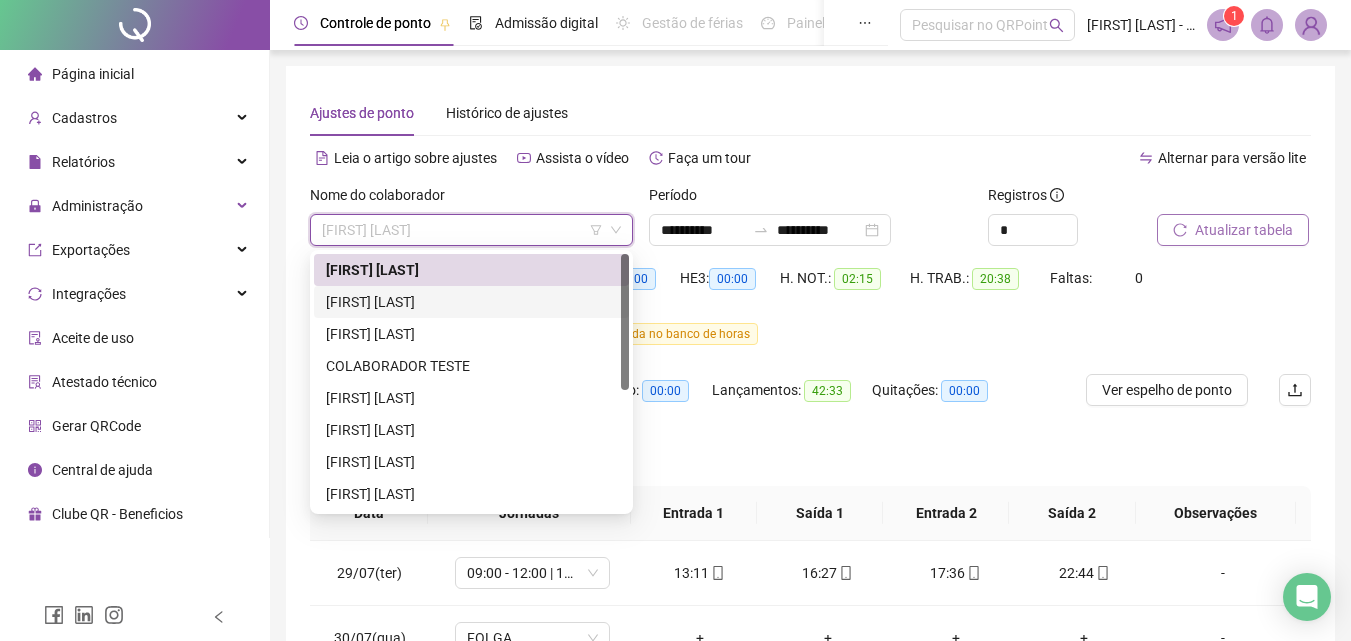click on "[FIRST] [LAST]" at bounding box center [471, 302] 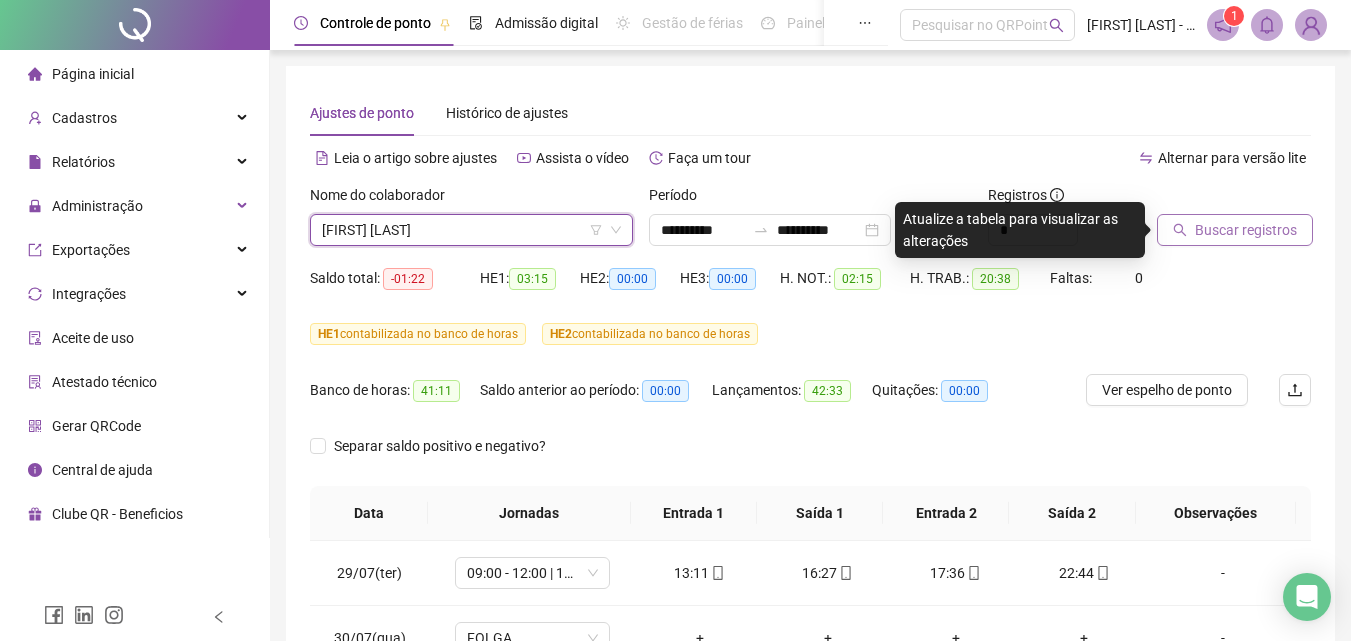 click on "Buscar registros" at bounding box center (1235, 230) 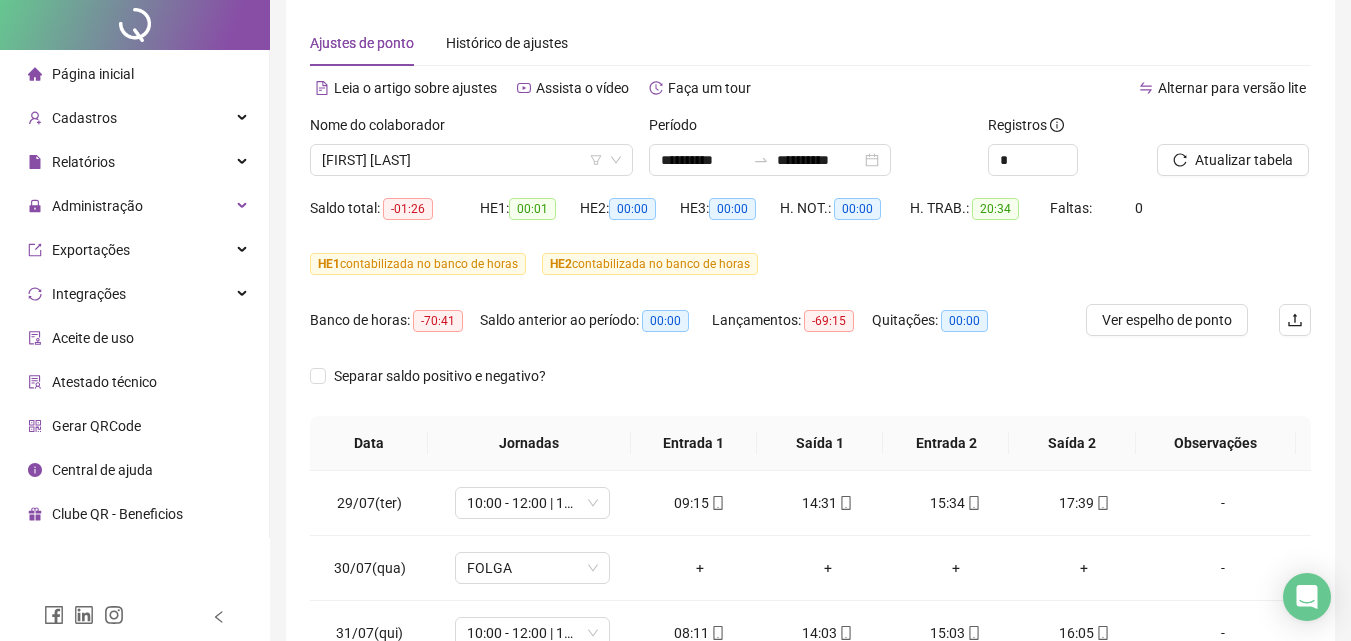 scroll, scrollTop: 0, scrollLeft: 0, axis: both 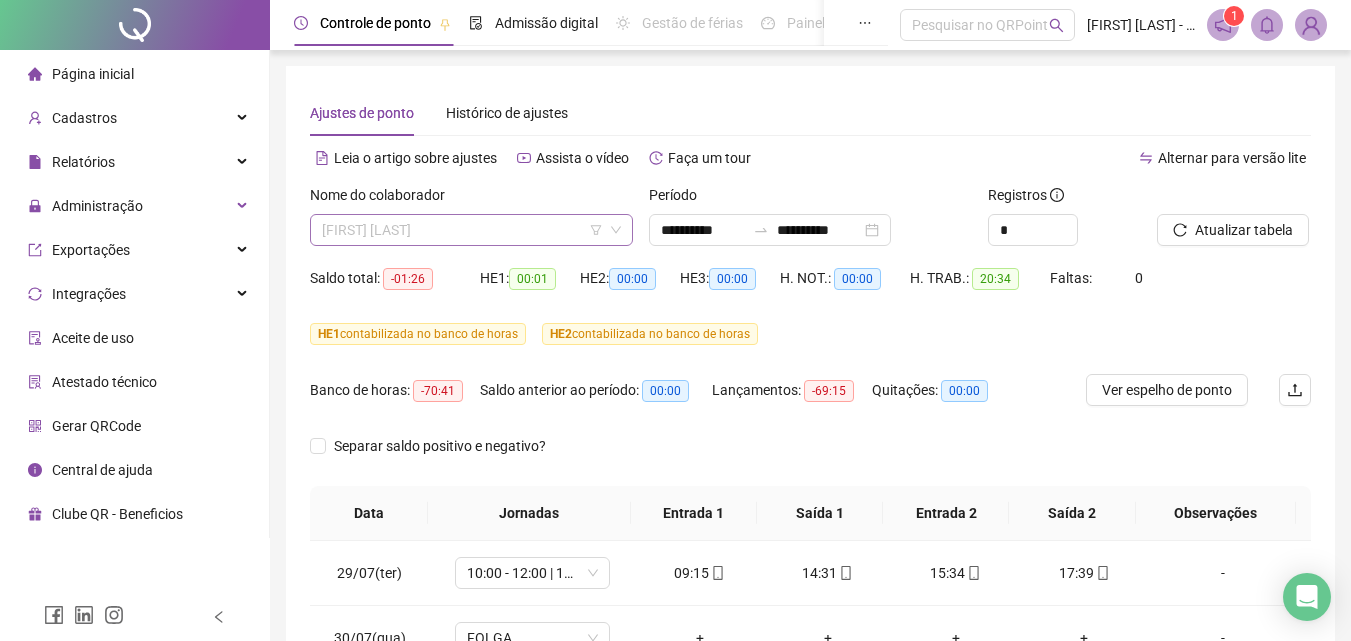 click on "[FIRST] [LAST]" at bounding box center (471, 230) 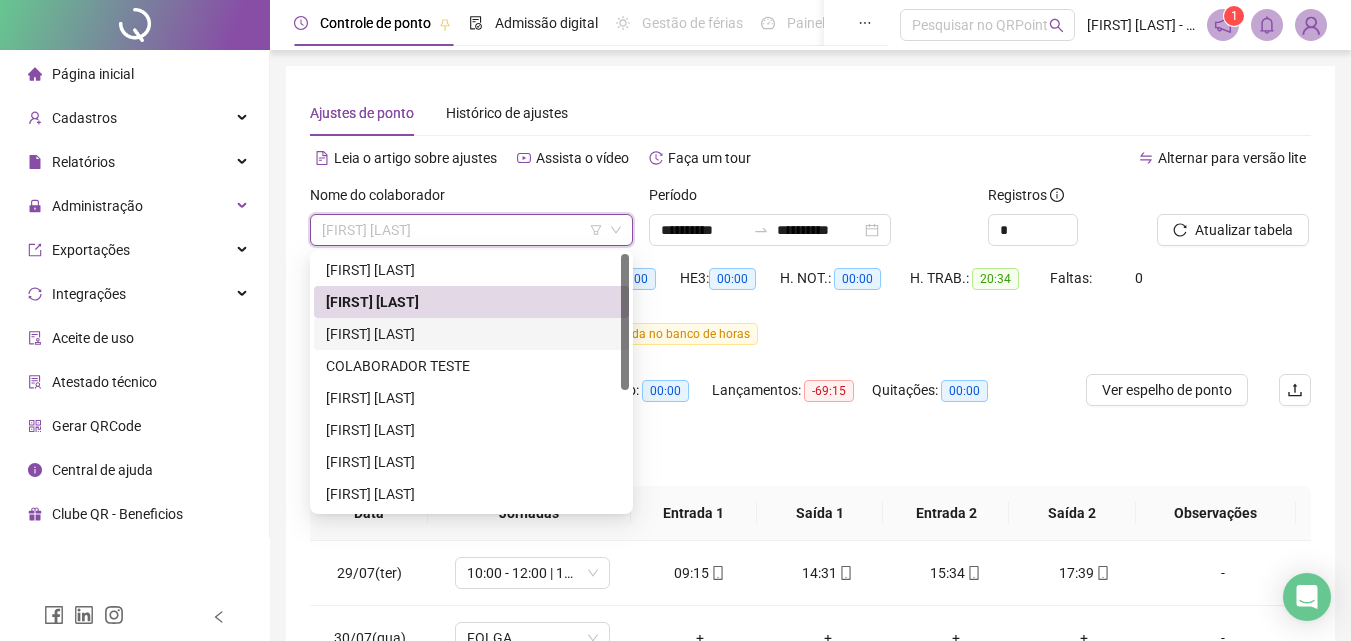 click on "[FIRST] [LAST]" at bounding box center (471, 334) 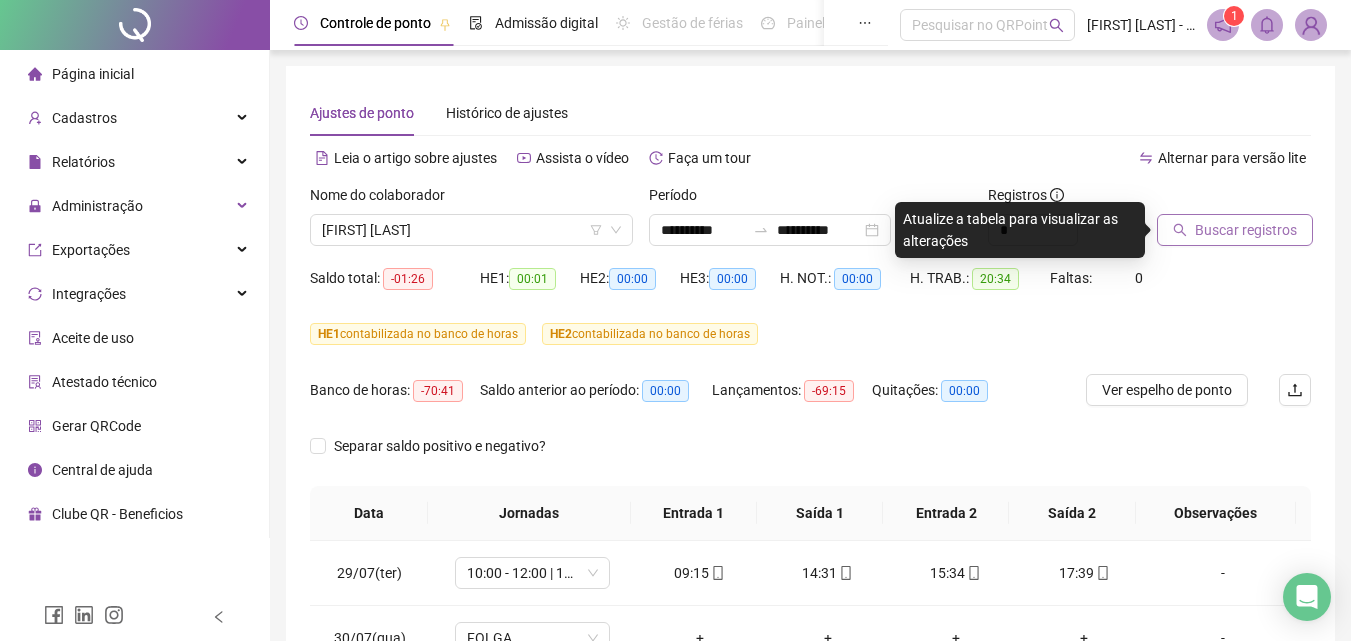 click on "Buscar registros" at bounding box center (1246, 230) 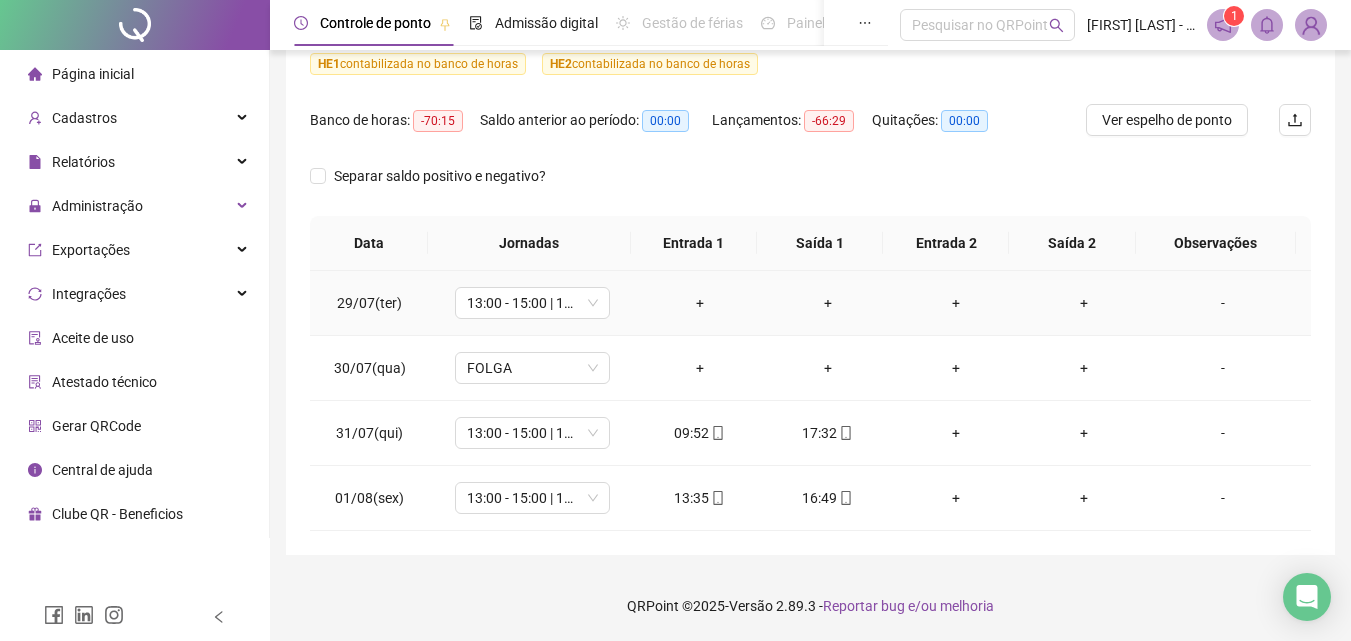 scroll, scrollTop: 70, scrollLeft: 0, axis: vertical 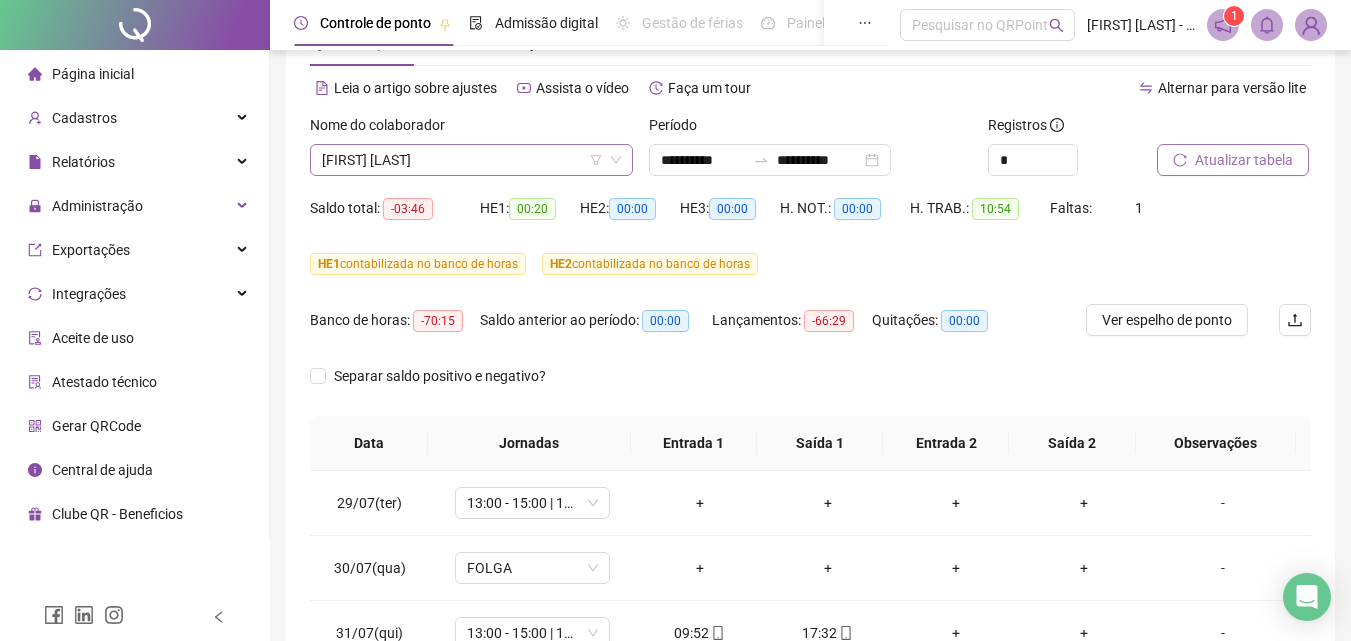 click on "[FIRST] [LAST]" at bounding box center (471, 160) 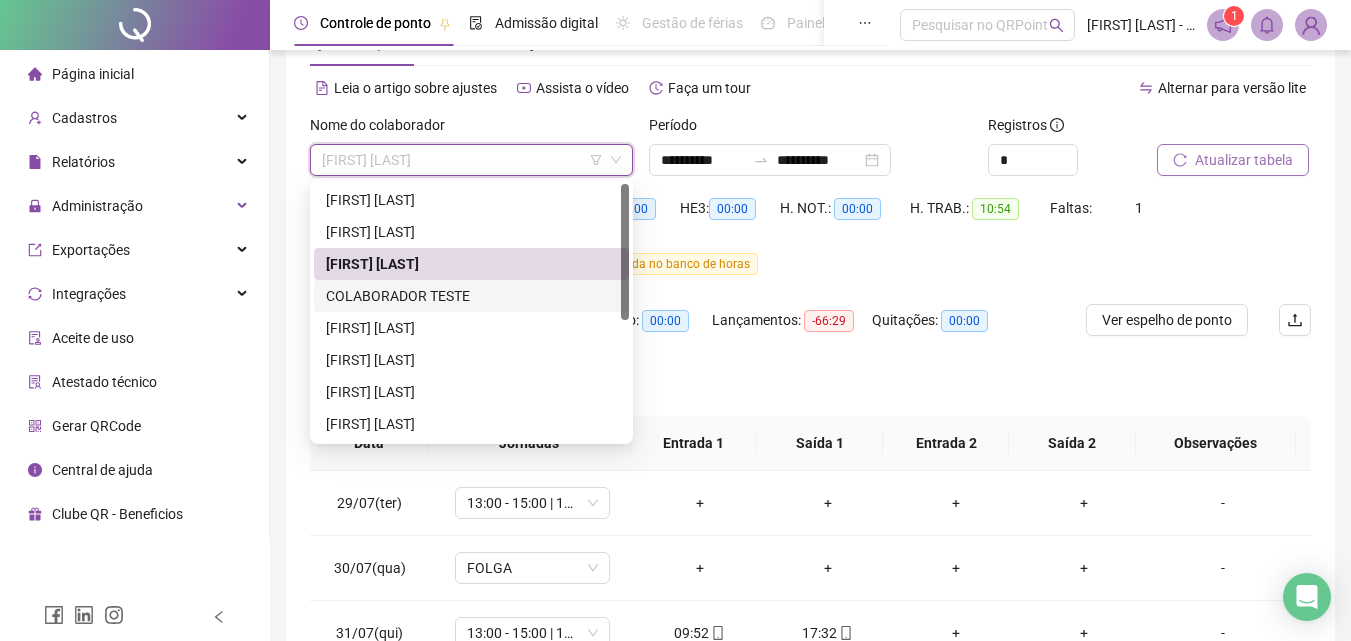 click on "COLABORADOR TESTE" at bounding box center (471, 296) 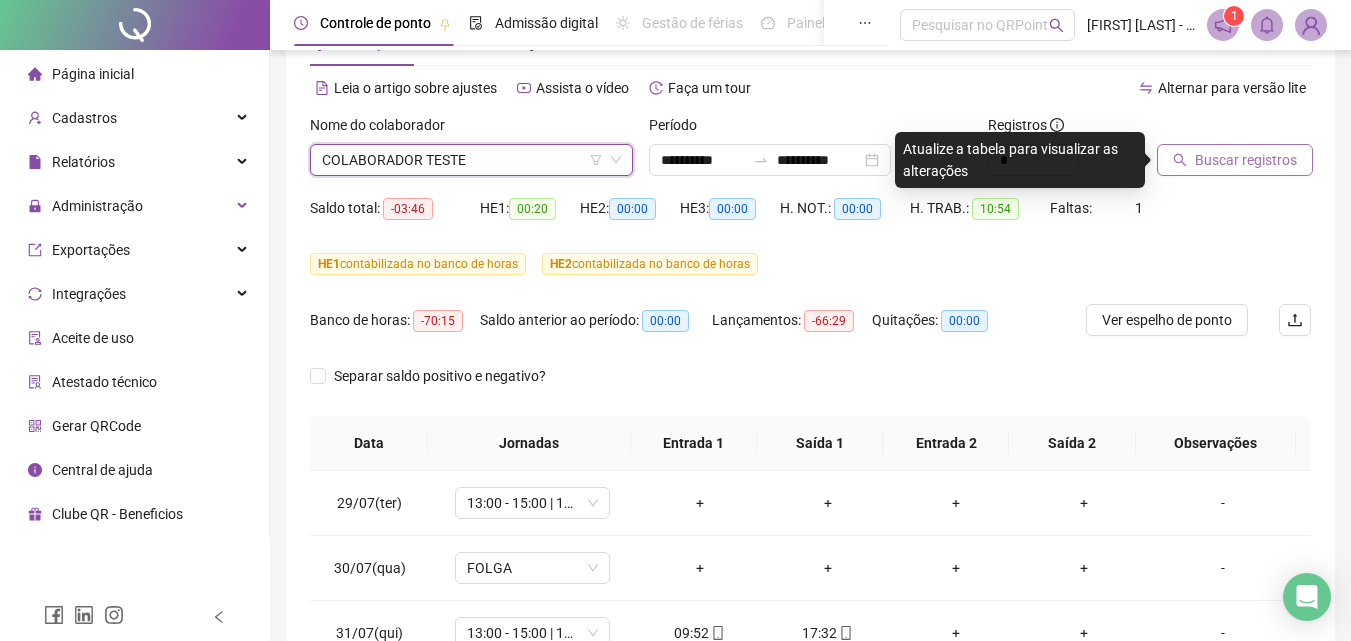 click on "COLABORADOR TESTE" at bounding box center [471, 160] 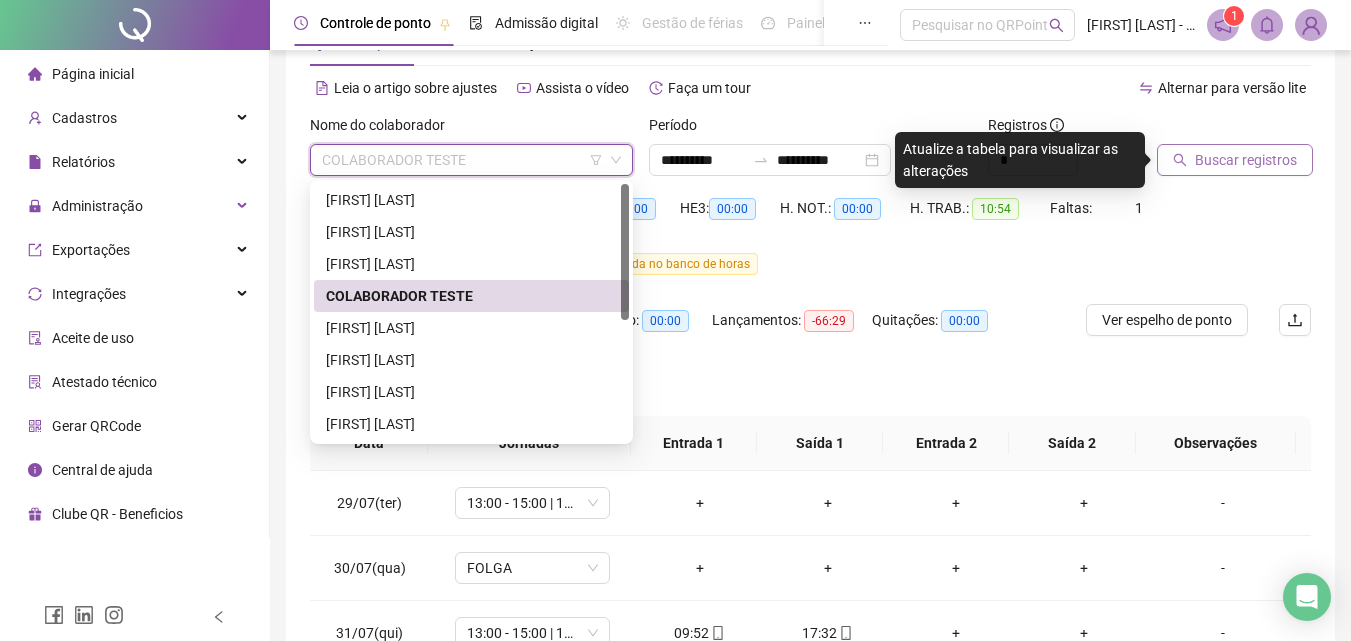 click on "Nome do colaborador" at bounding box center [471, 129] 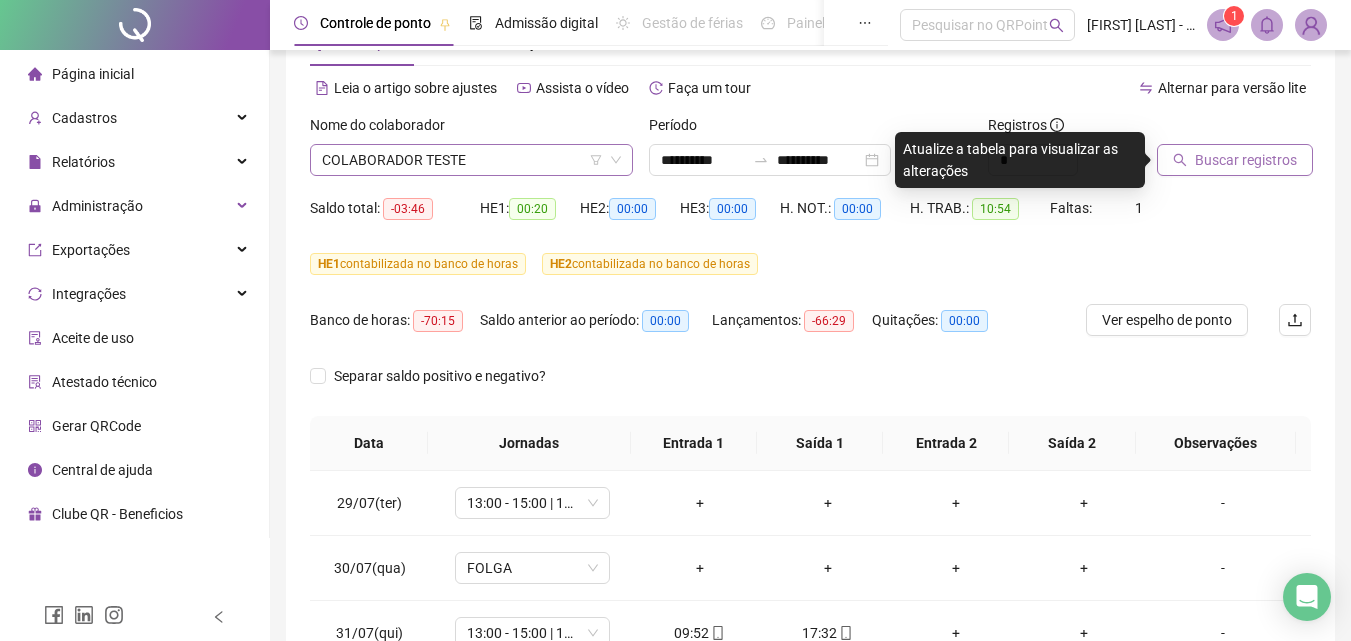 click on "COLABORADOR TESTE" at bounding box center [471, 160] 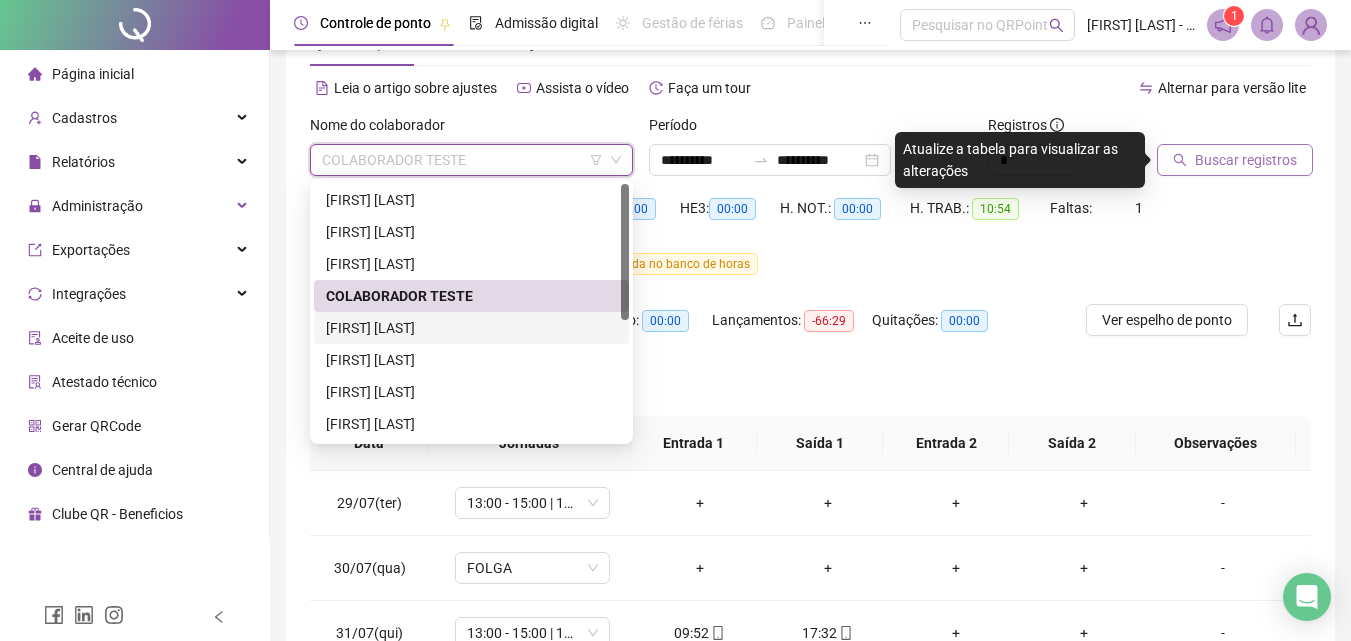 click on "[FIRST] [LAST]" at bounding box center [471, 328] 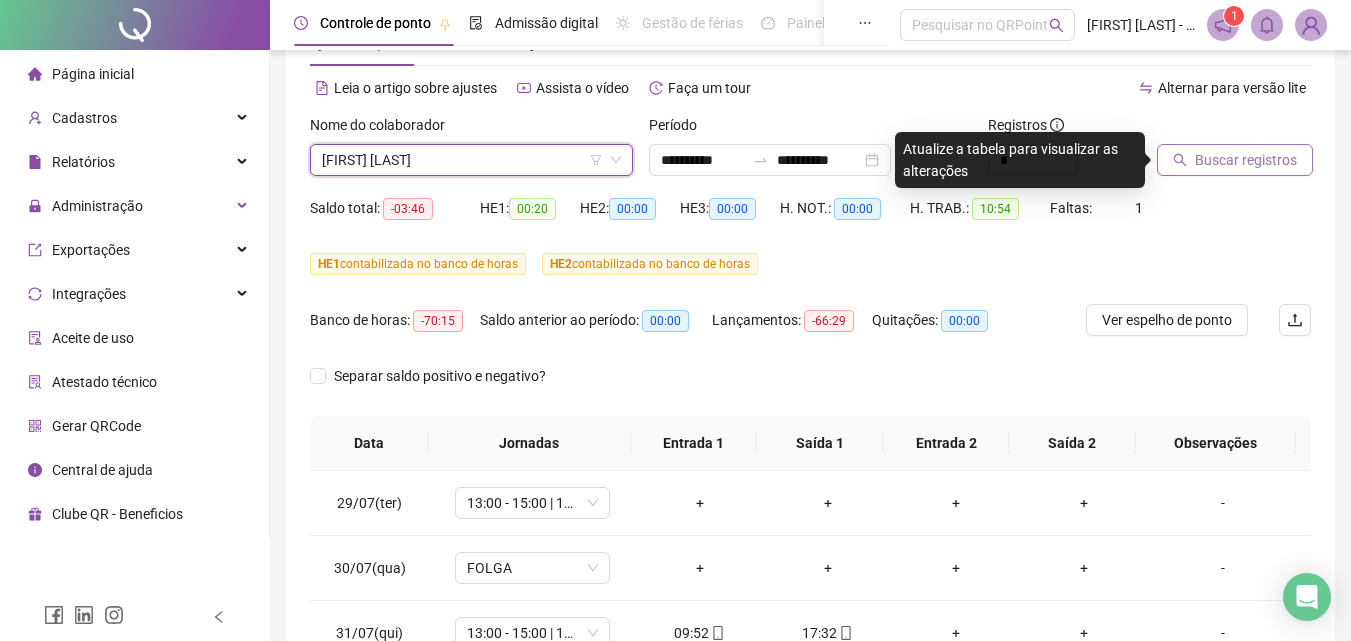 click on "Buscar registros" at bounding box center (1246, 160) 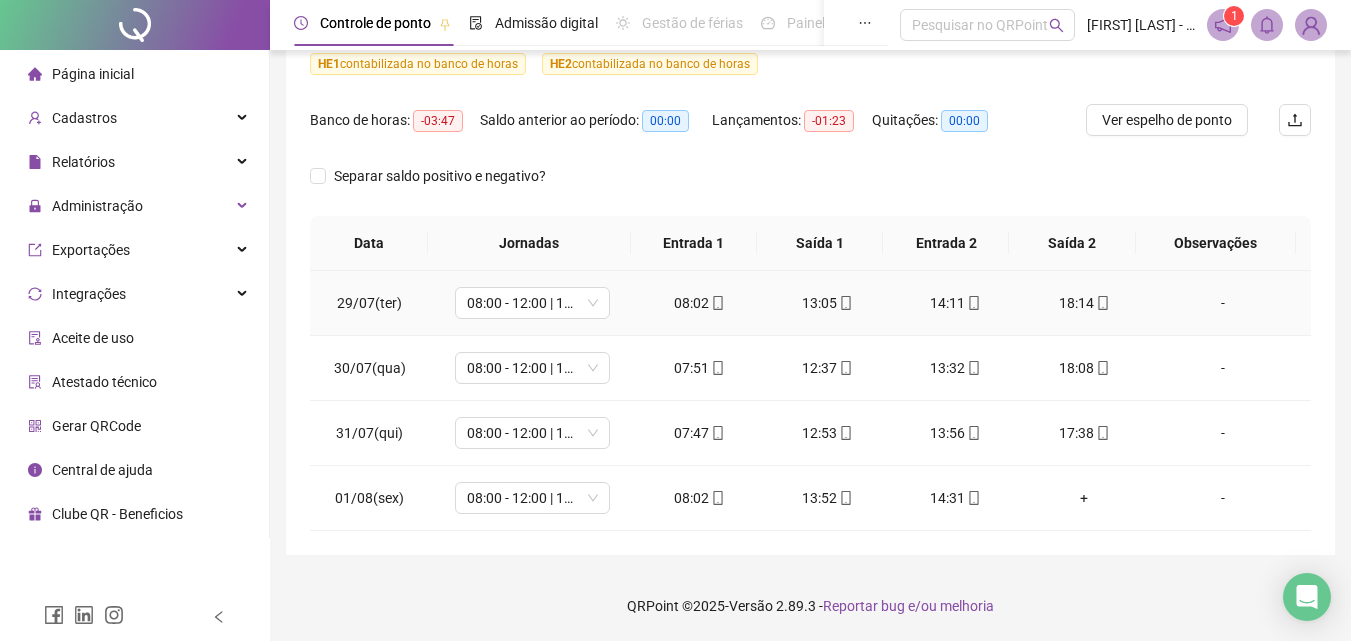 scroll, scrollTop: 0, scrollLeft: 0, axis: both 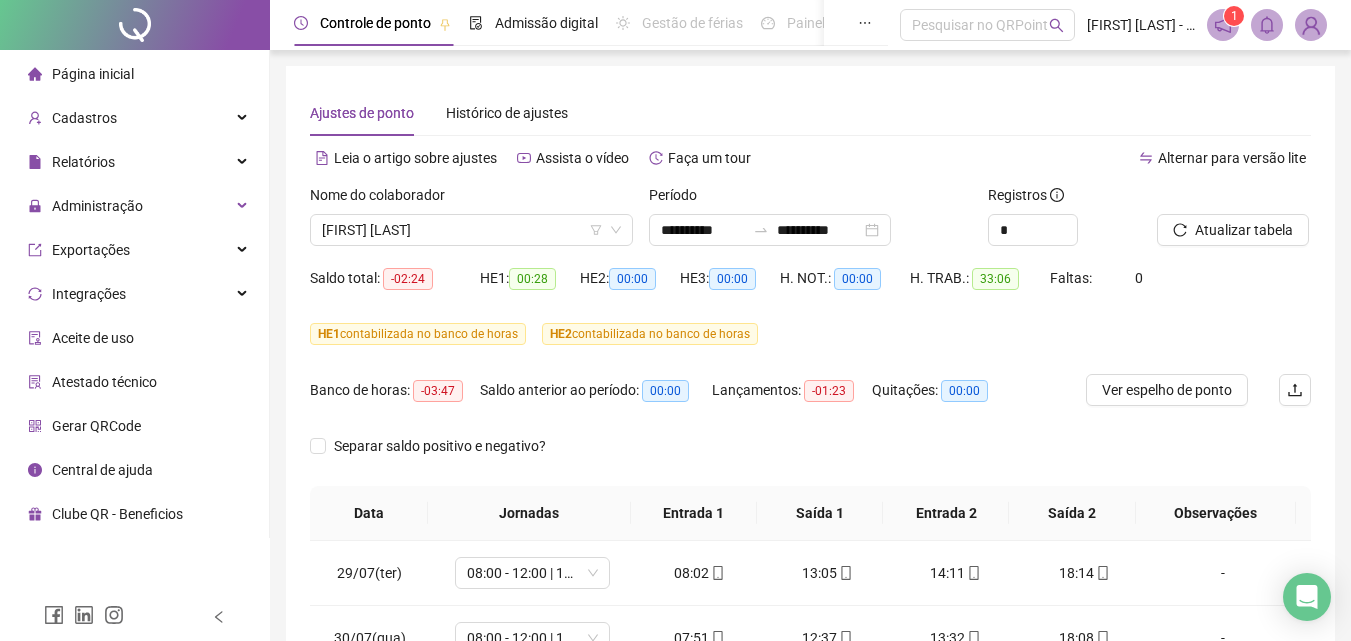 click on "Página inicial" at bounding box center [93, 74] 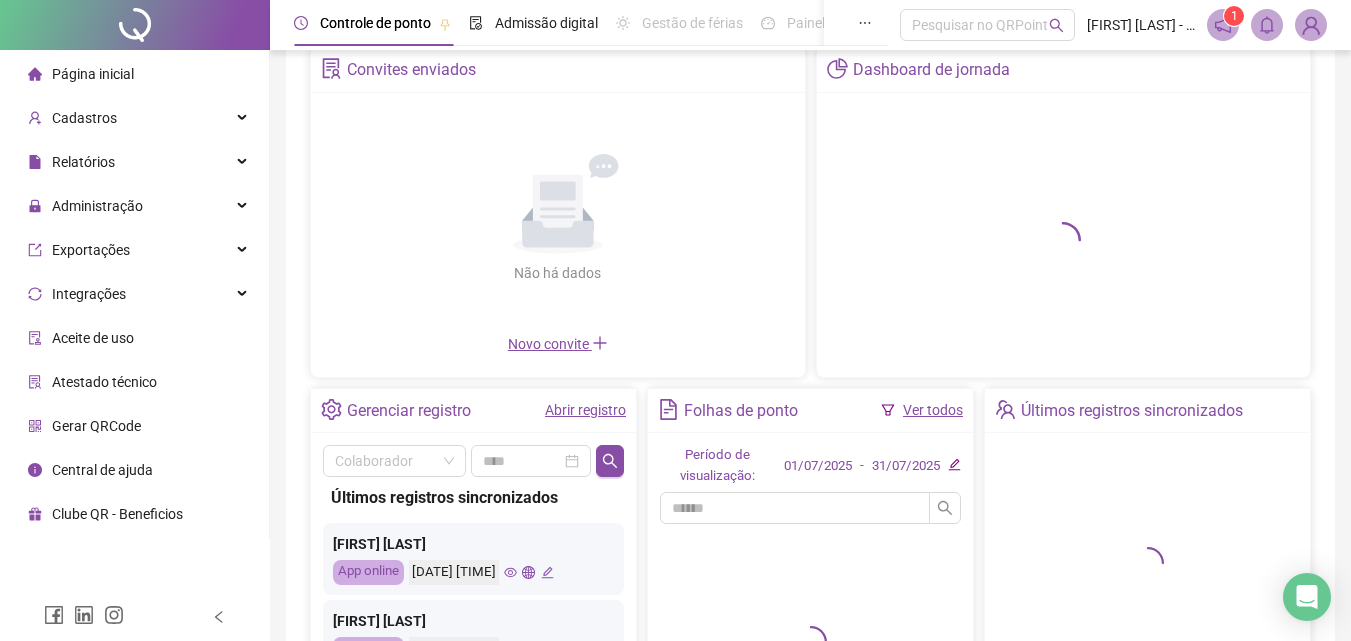 scroll, scrollTop: 300, scrollLeft: 0, axis: vertical 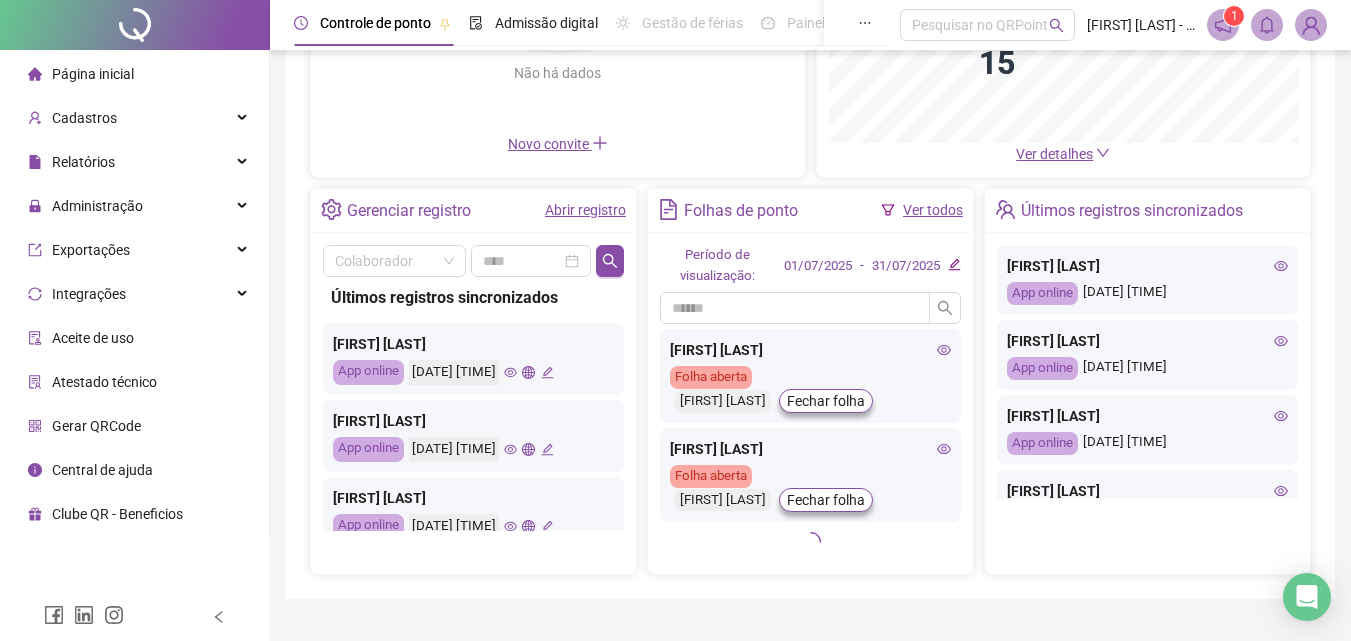 click on "Página inicial" at bounding box center [93, 74] 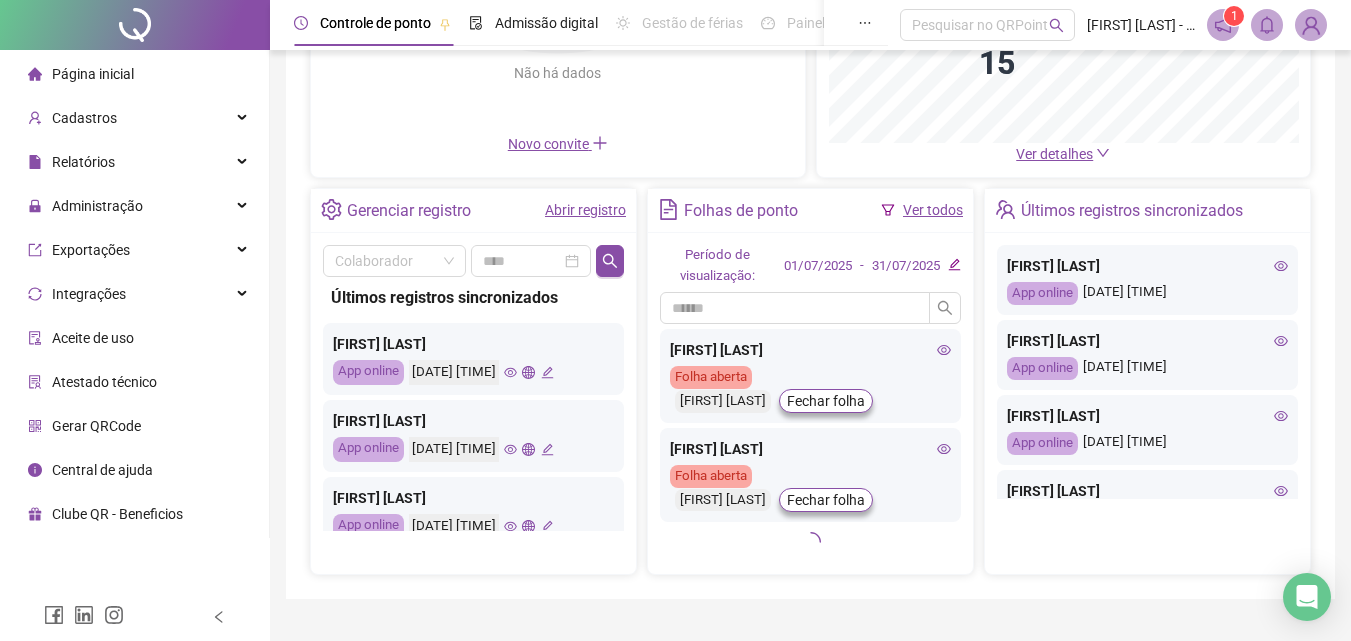scroll, scrollTop: 1602, scrollLeft: 0, axis: vertical 